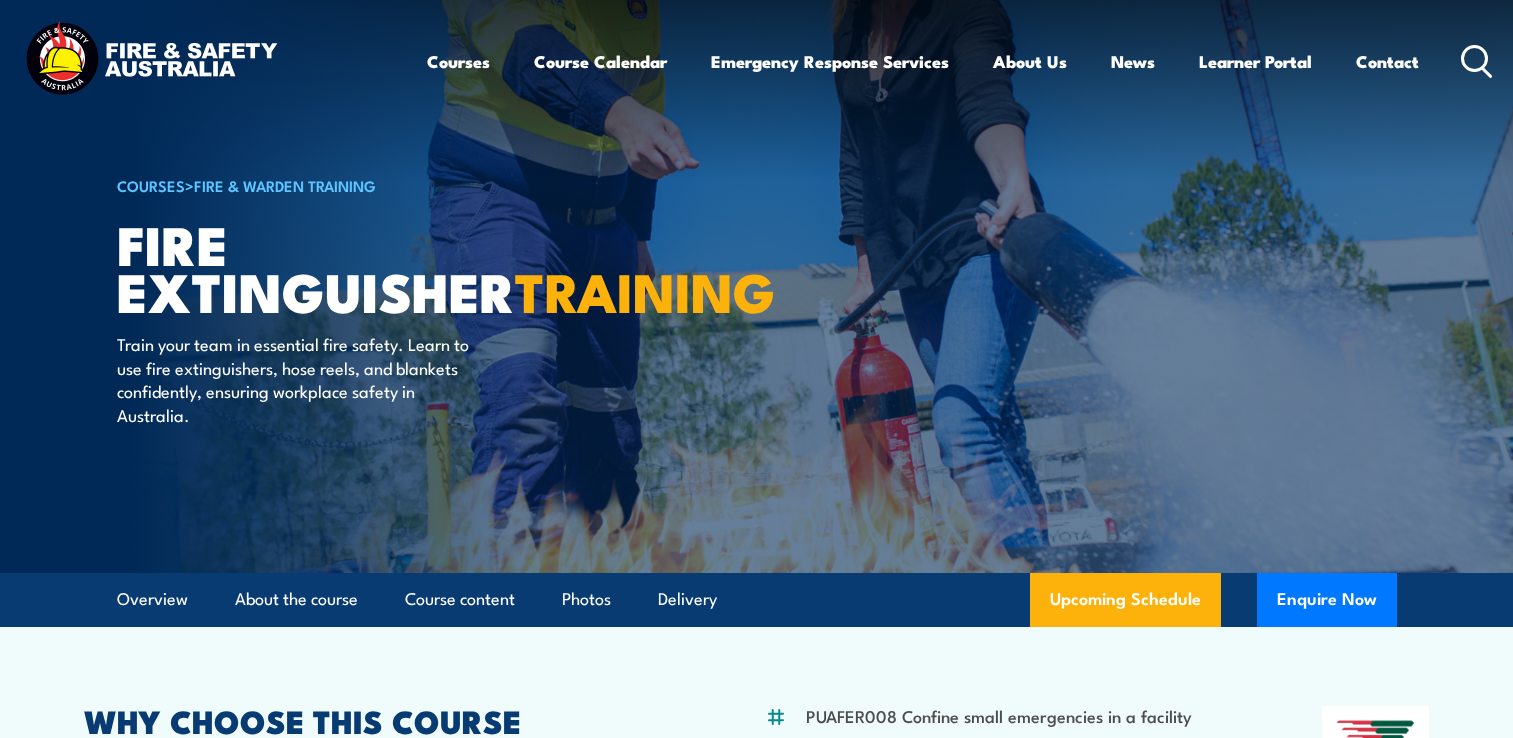 scroll, scrollTop: 0, scrollLeft: 0, axis: both 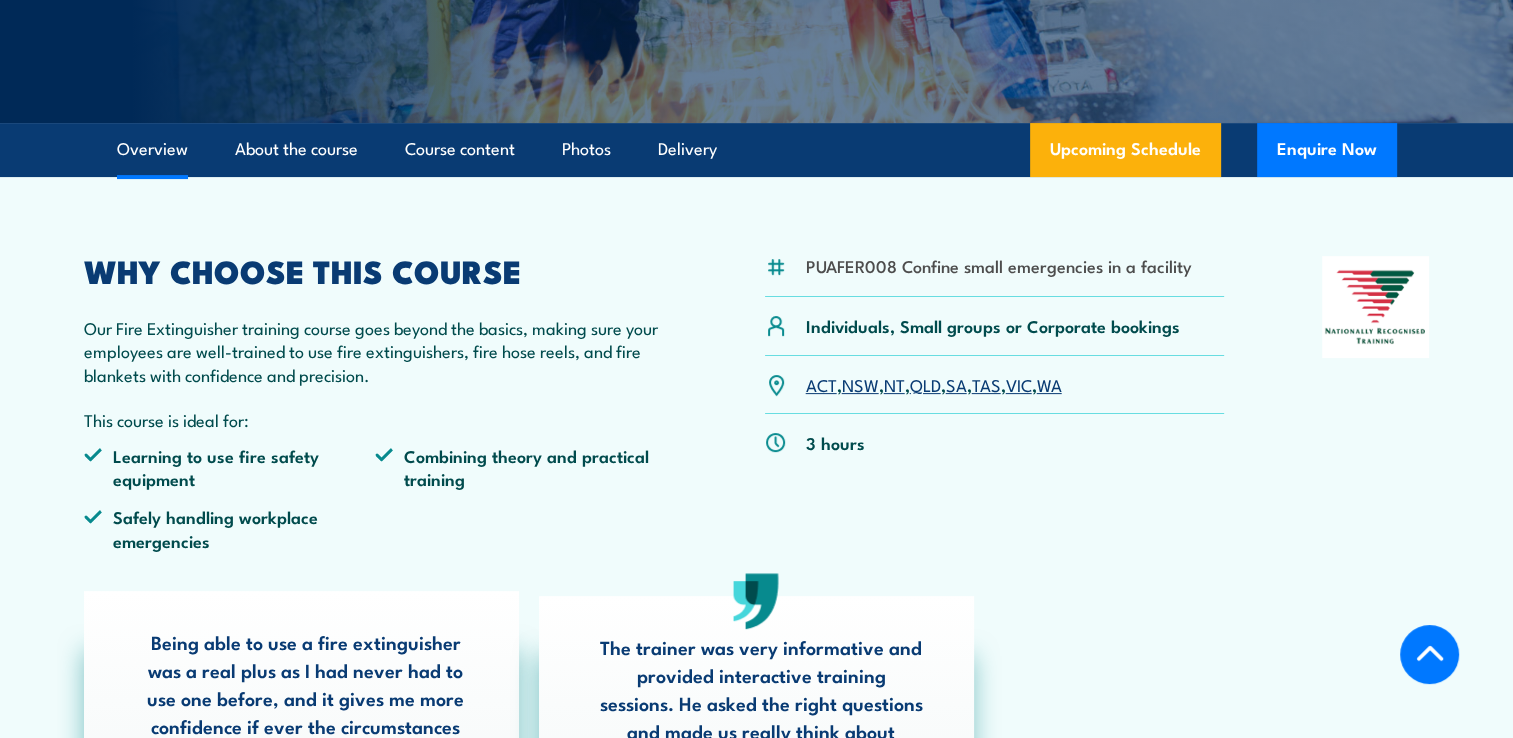 click on "VIC" at bounding box center (1019, 384) 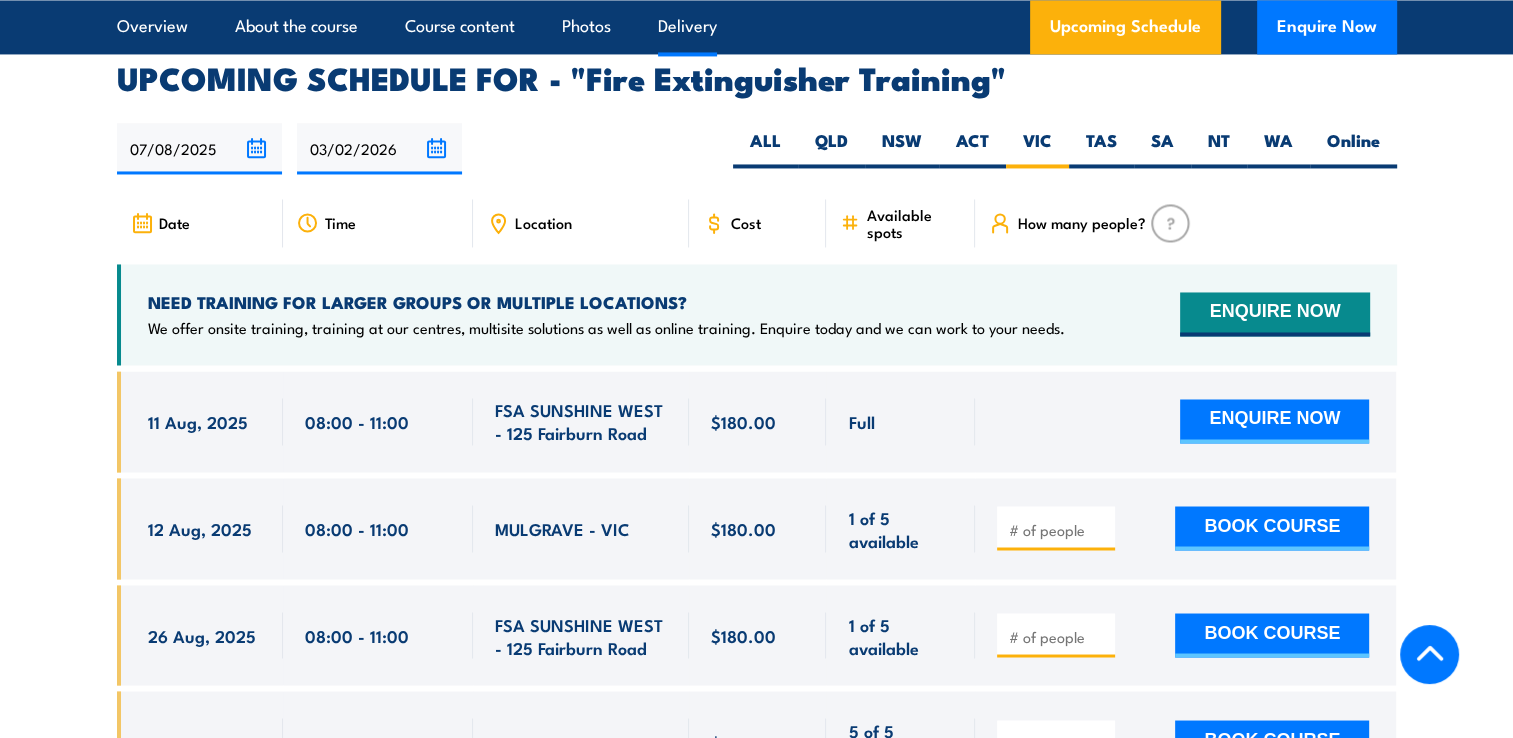 scroll, scrollTop: 3356, scrollLeft: 0, axis: vertical 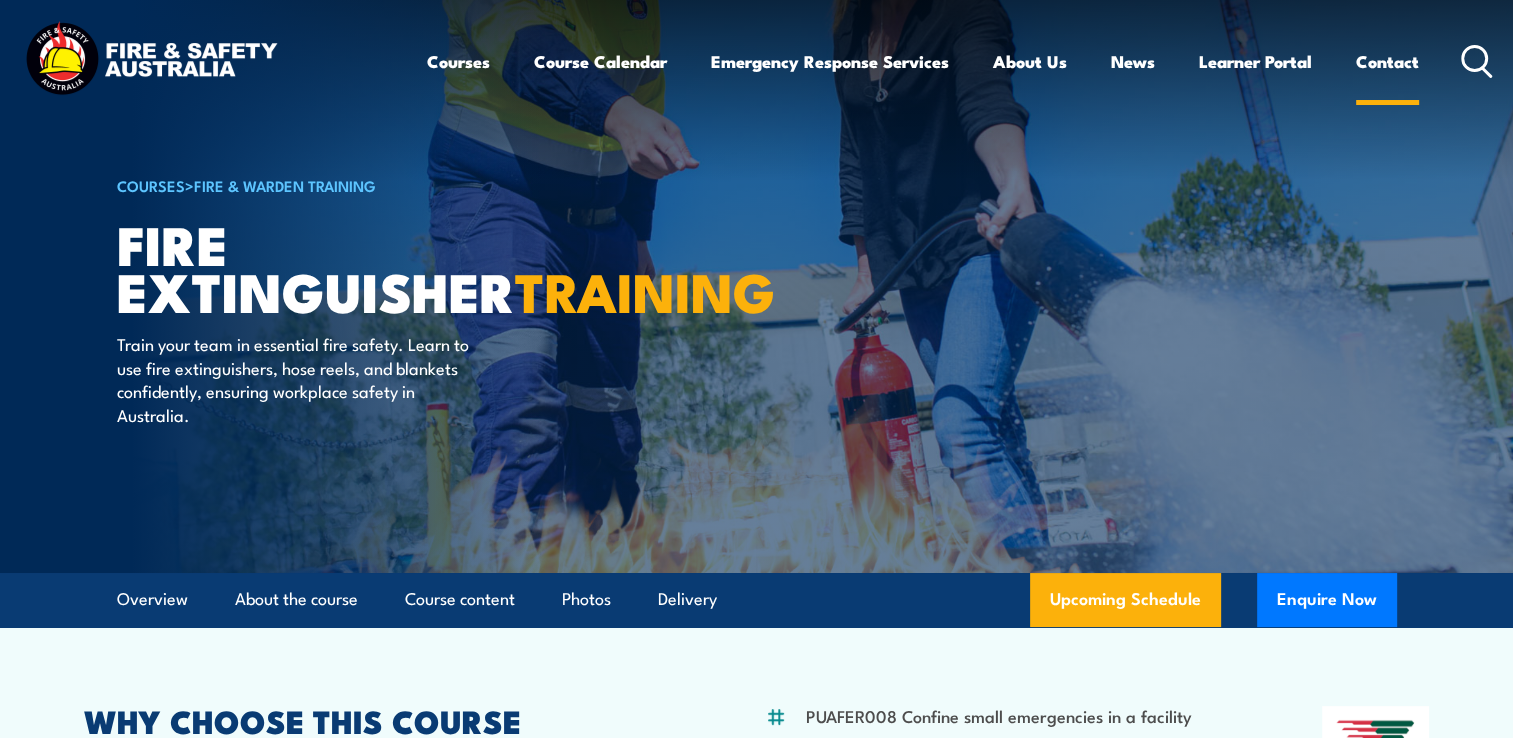 click on "Contact" at bounding box center (1387, 61) 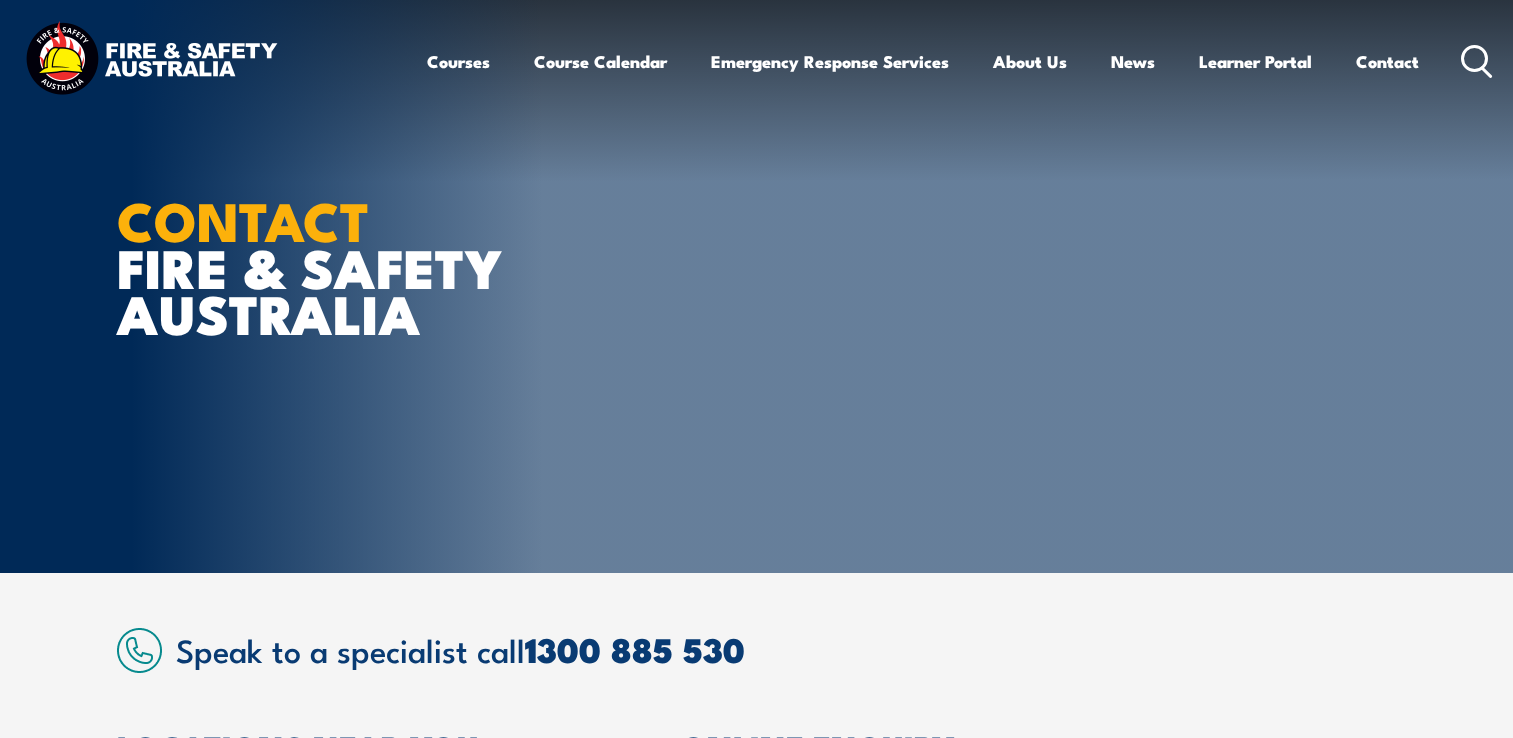 scroll, scrollTop: 0, scrollLeft: 0, axis: both 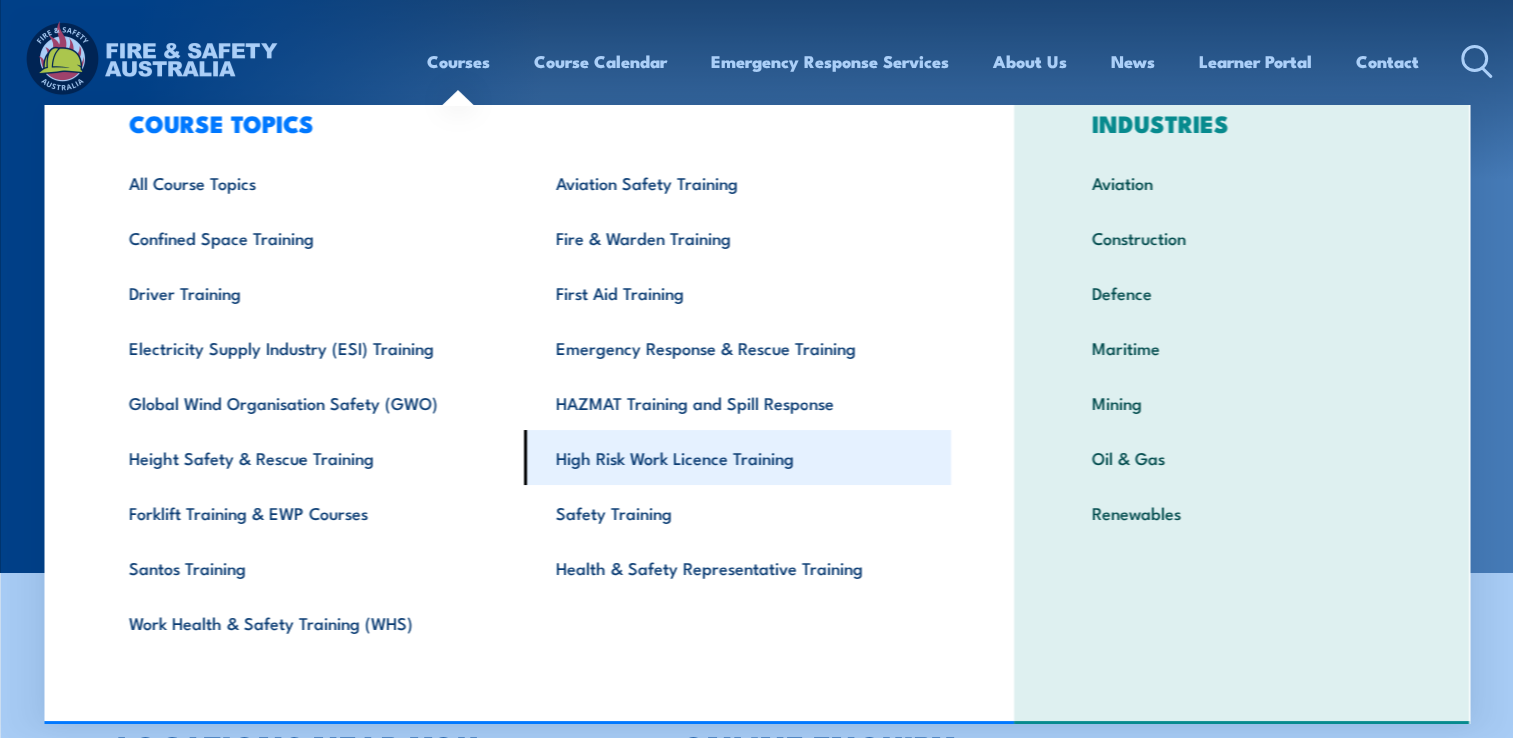click on "High Risk Work Licence Training" at bounding box center [737, 457] 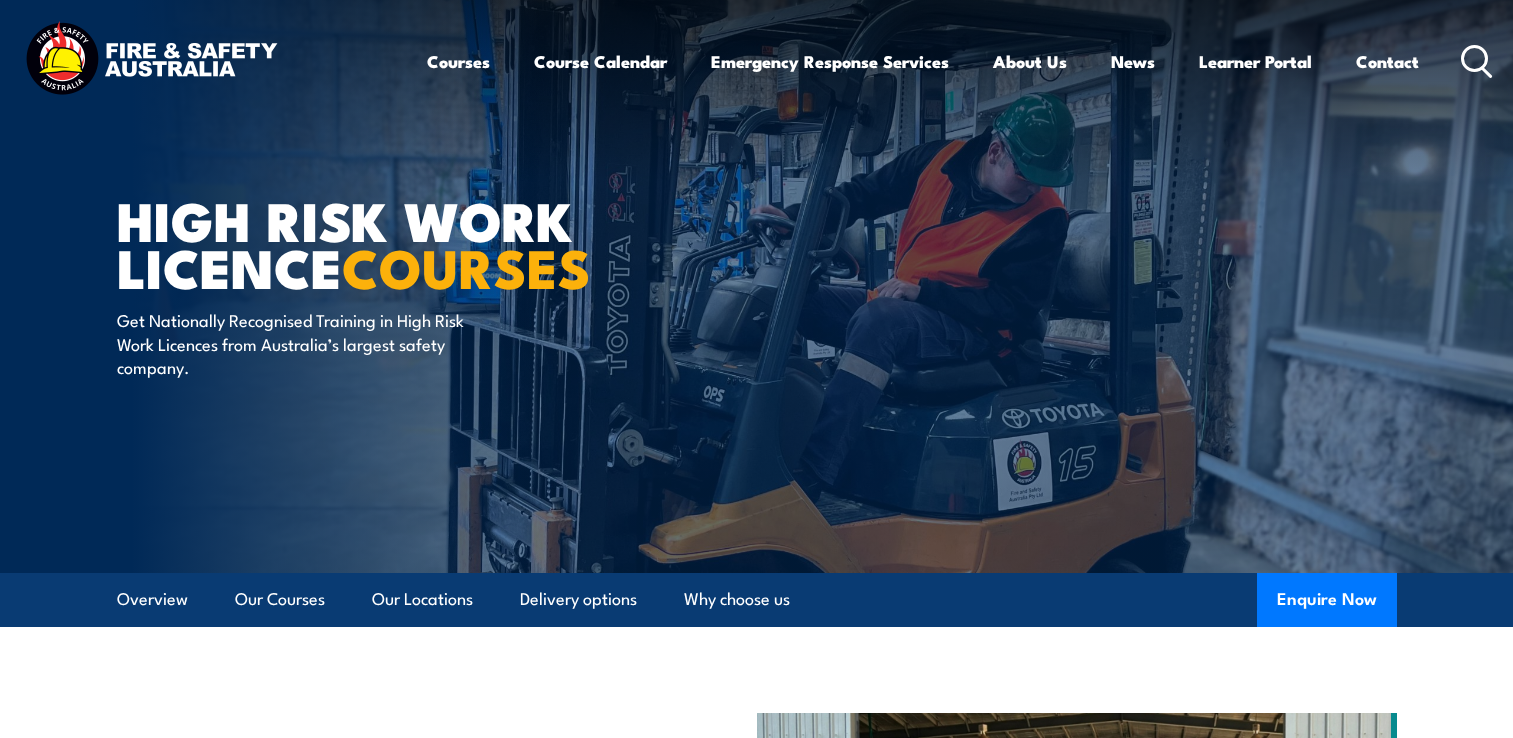 scroll, scrollTop: 658, scrollLeft: 0, axis: vertical 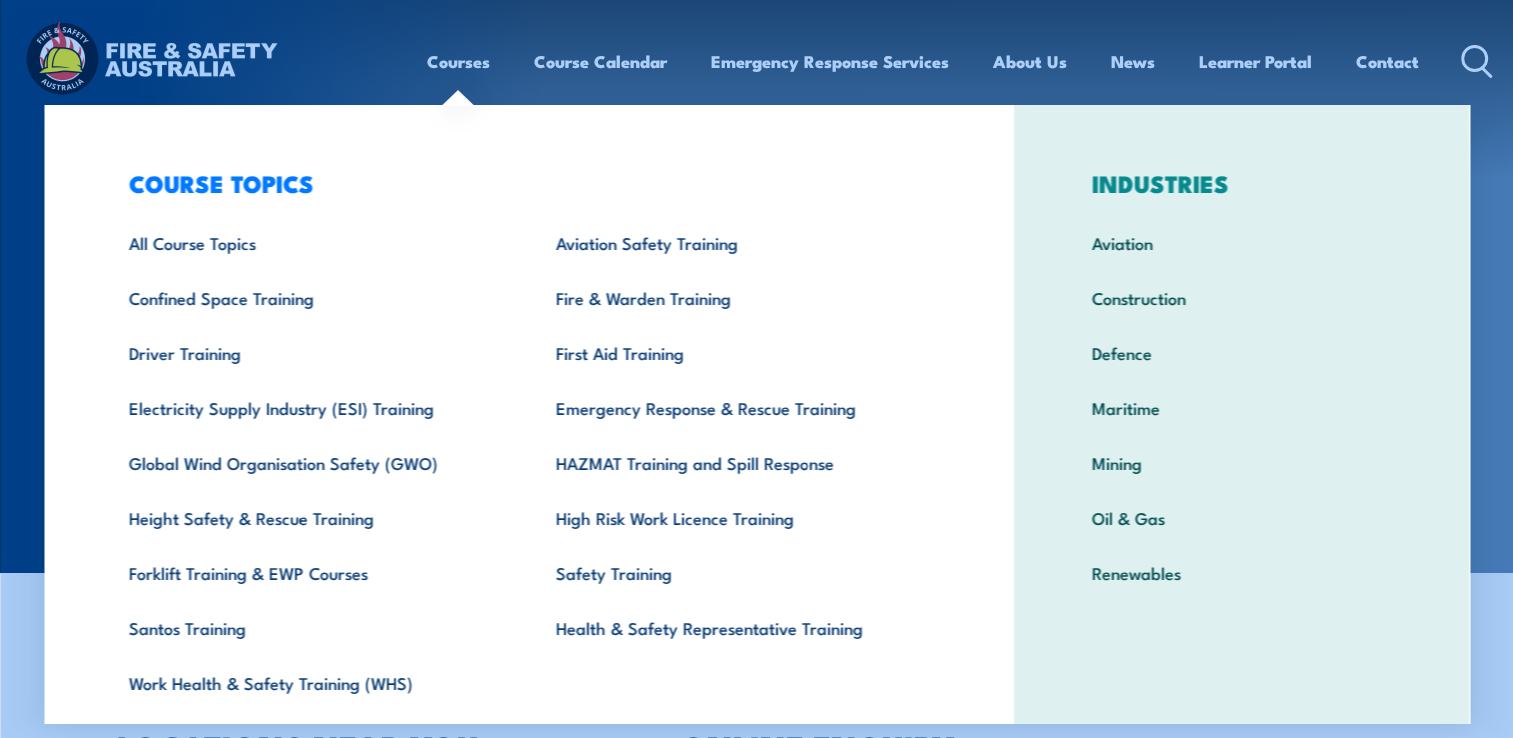 click on "Courses" at bounding box center [458, 61] 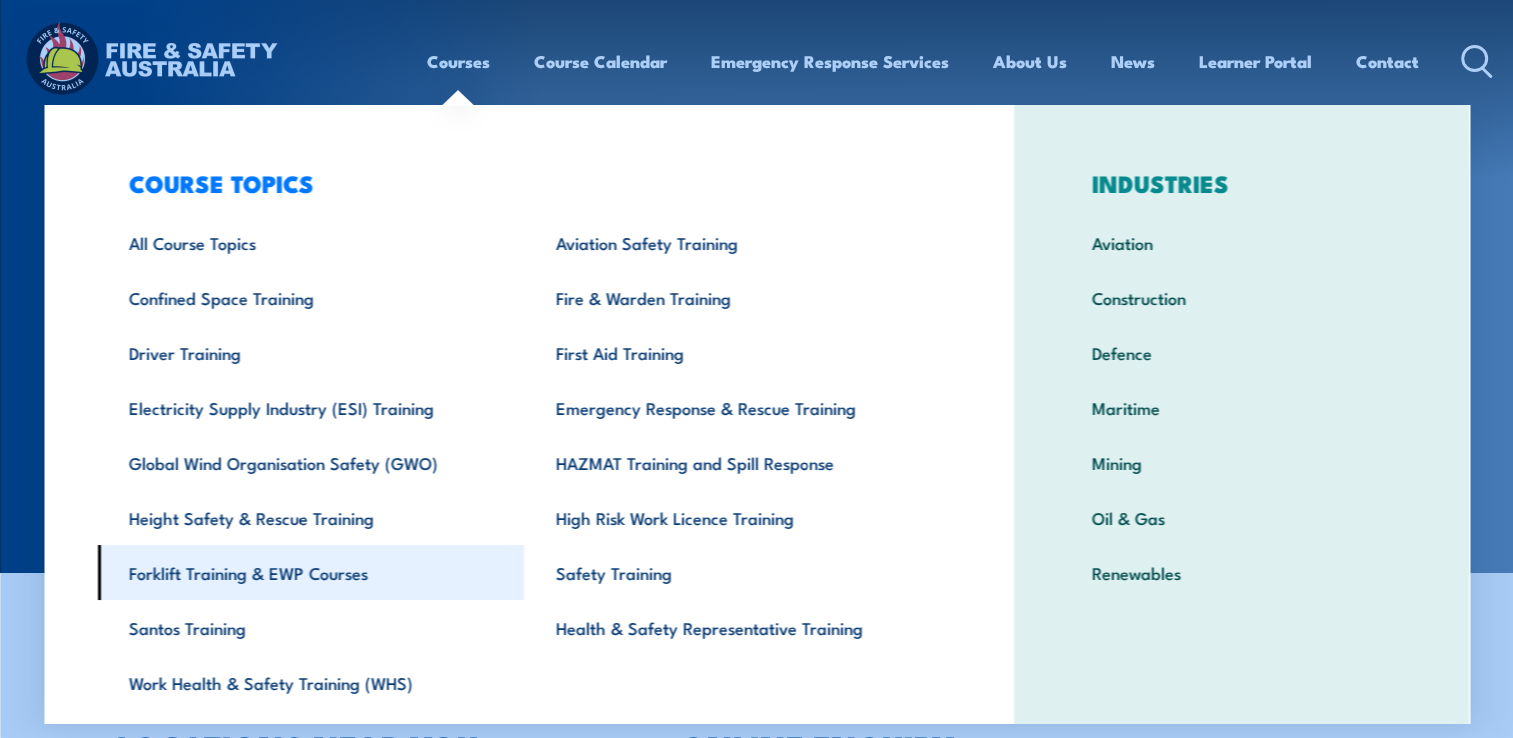 scroll, scrollTop: 61, scrollLeft: 0, axis: vertical 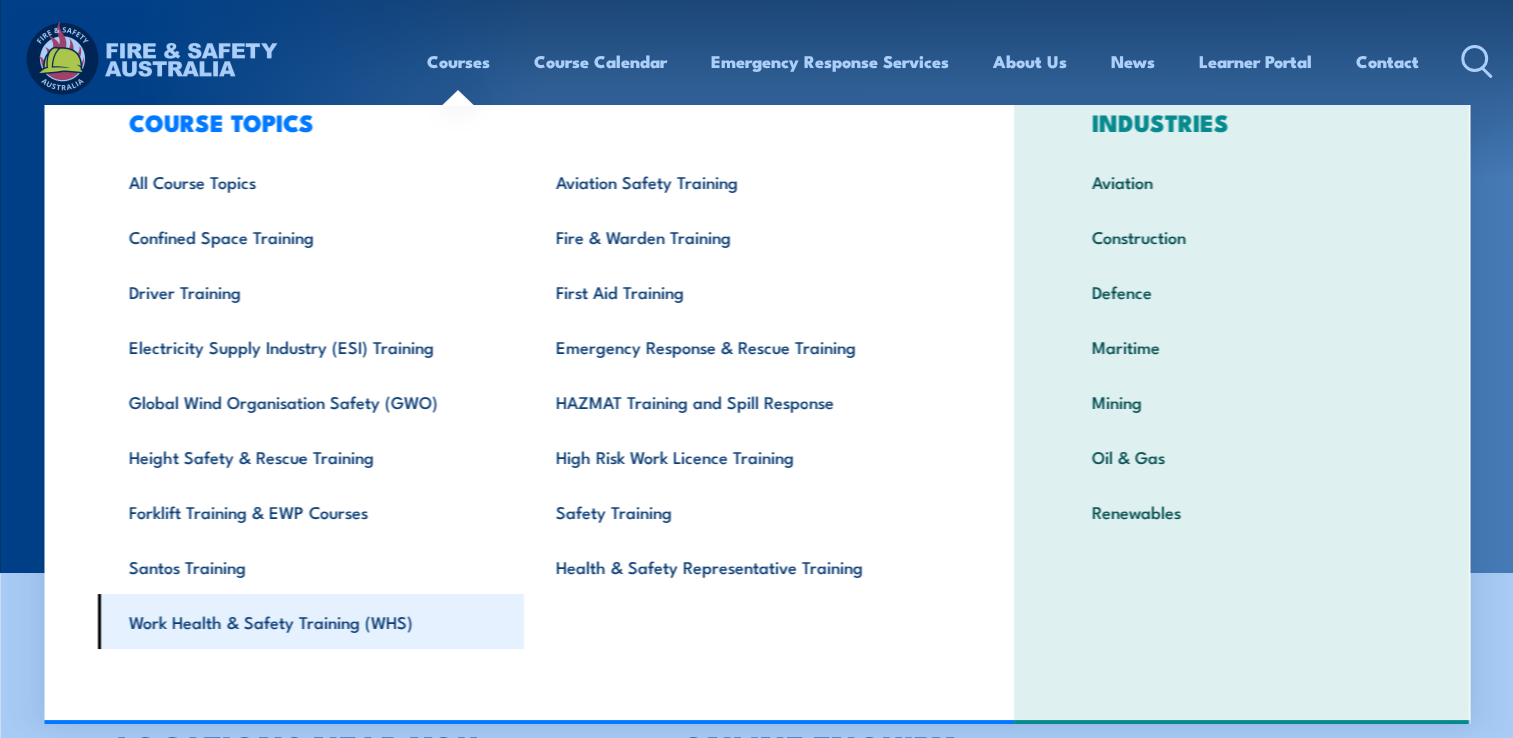click on "Work Health & Safety Training (WHS)" at bounding box center [310, 621] 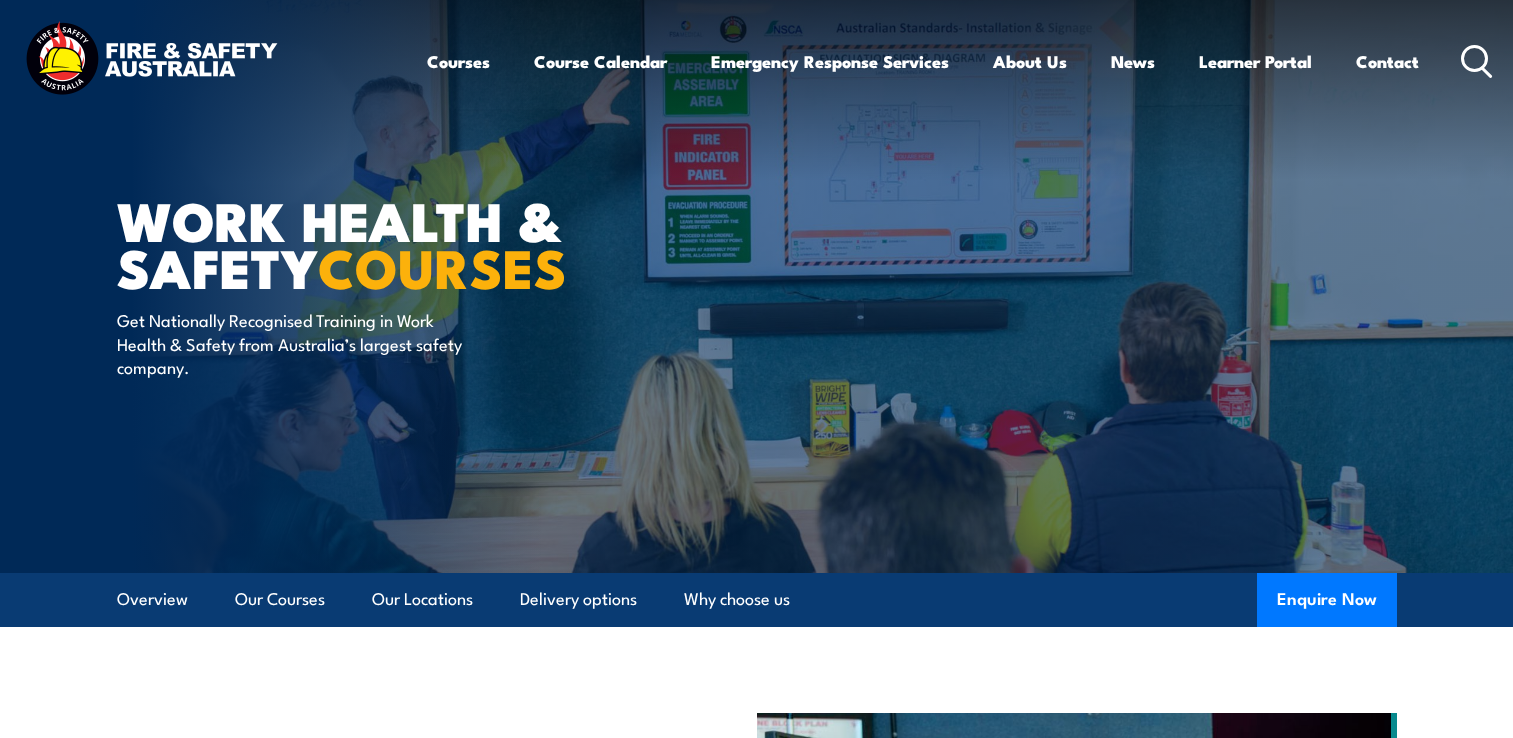 scroll, scrollTop: 0, scrollLeft: 0, axis: both 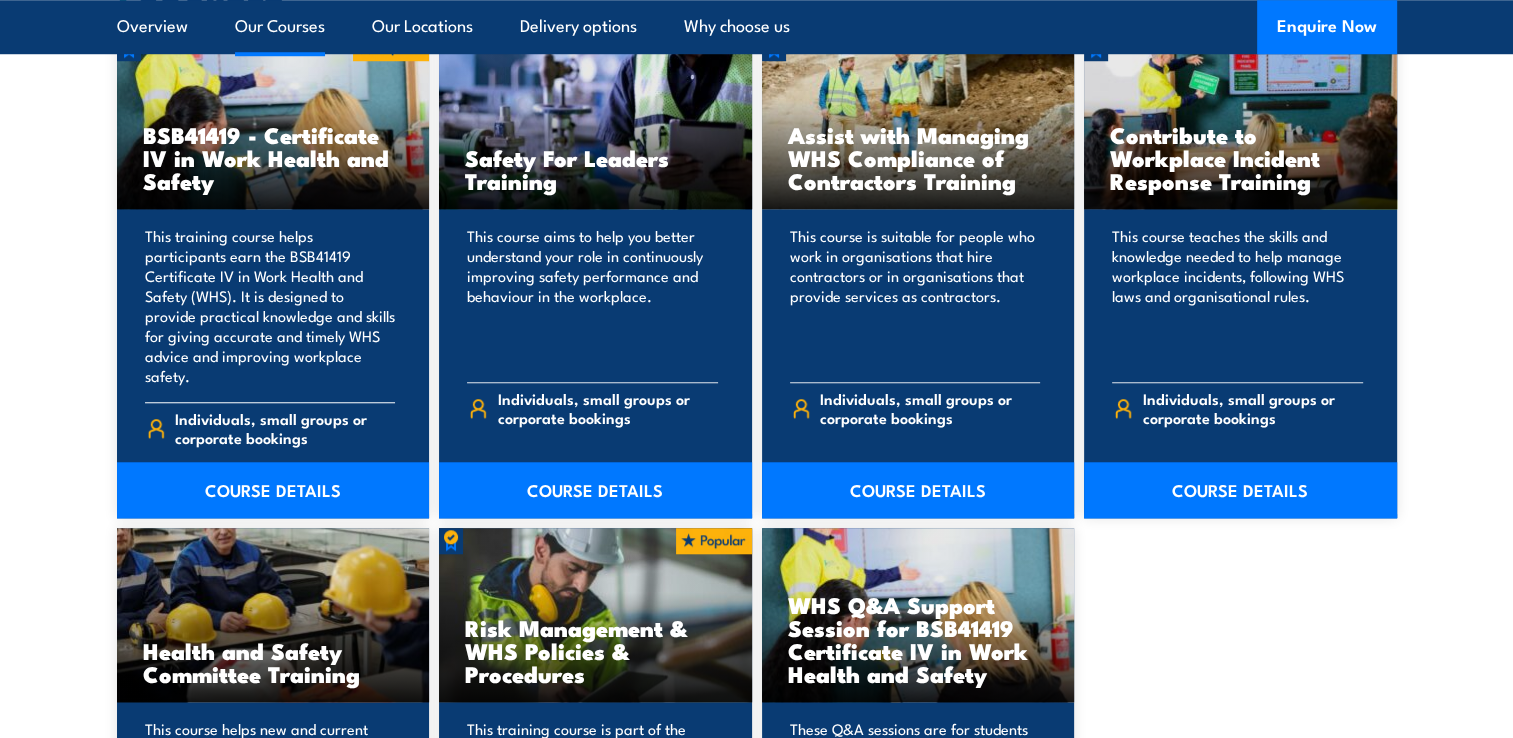 click on "BSB41419 - Certificate IV in Work Health and Safety" at bounding box center (273, 157) 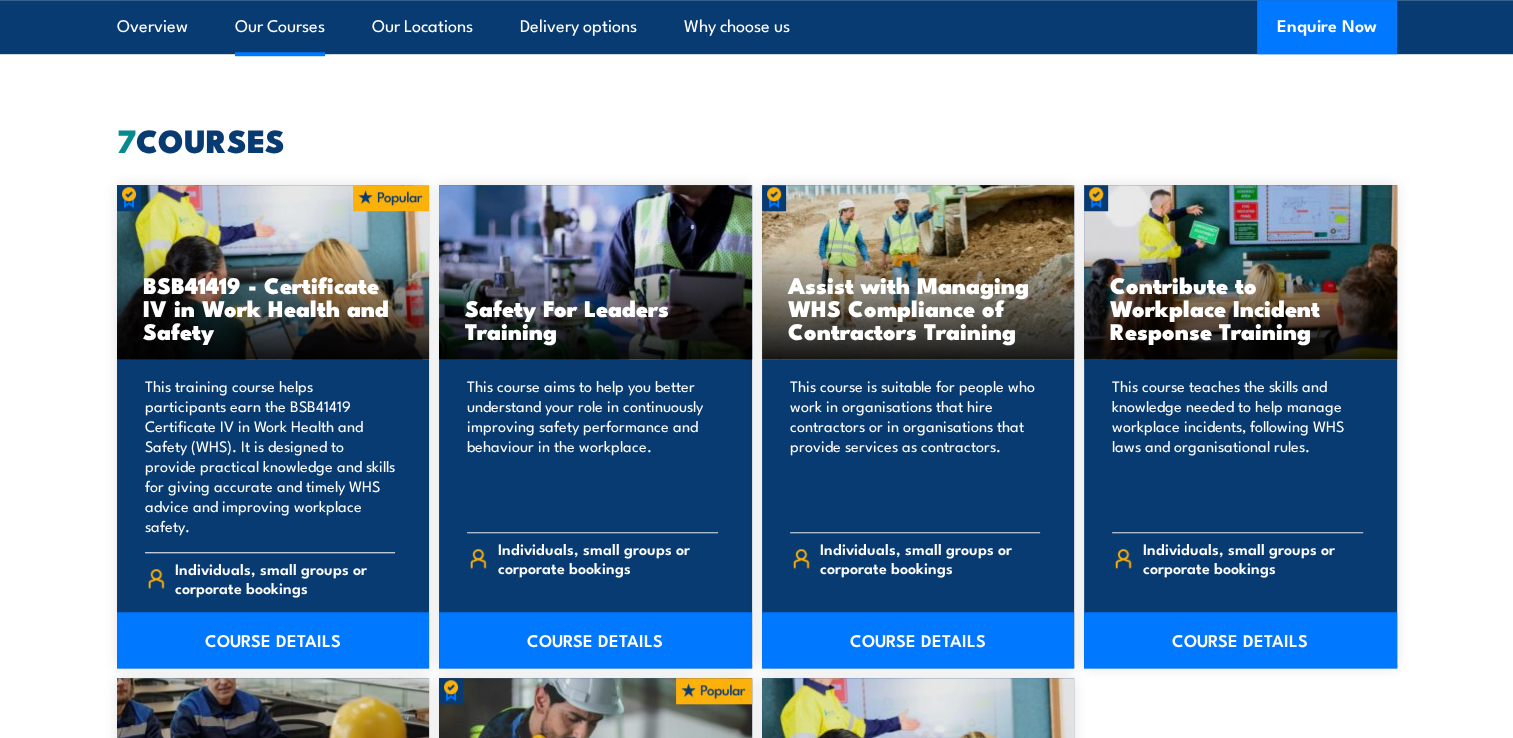 scroll, scrollTop: 1519, scrollLeft: 0, axis: vertical 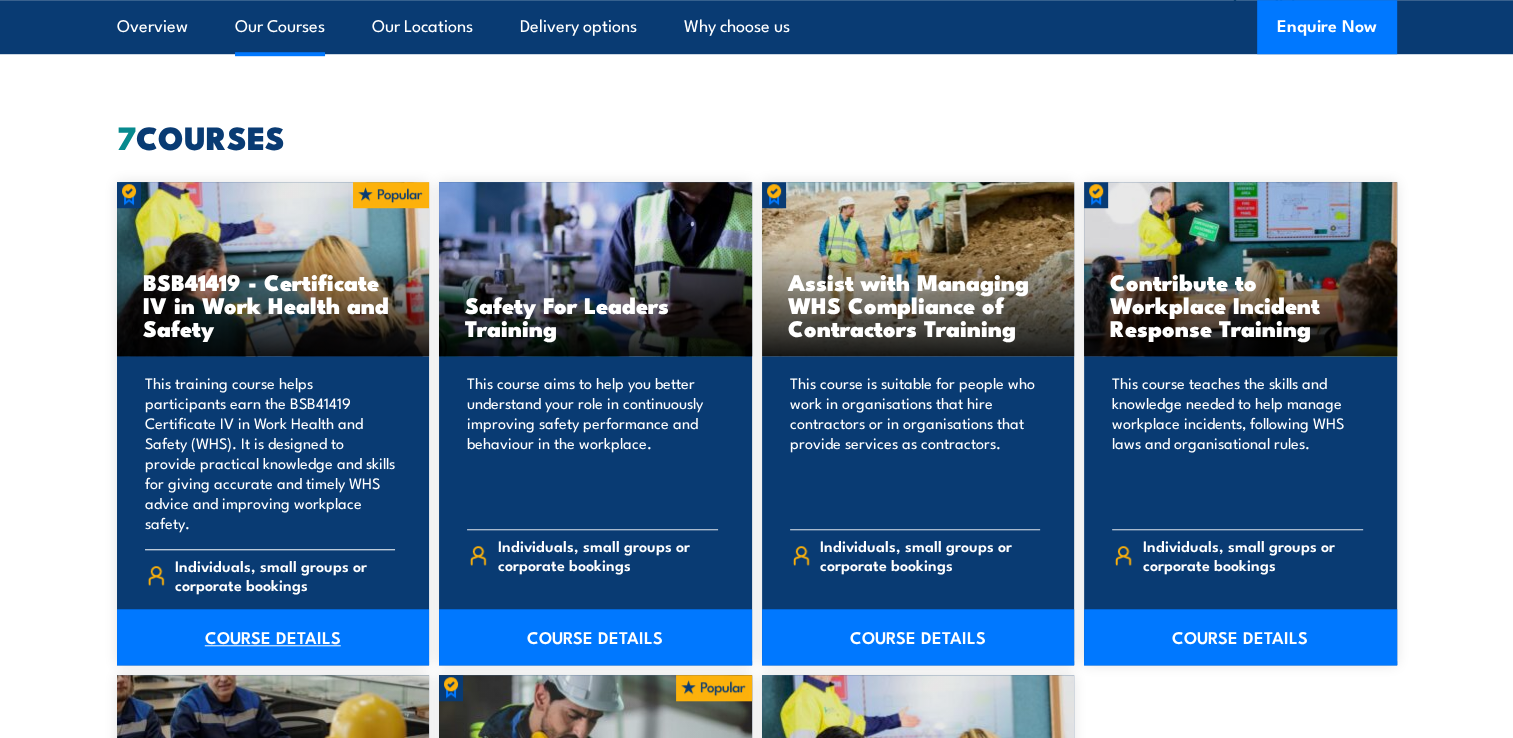 click on "COURSE DETAILS" at bounding box center (273, 637) 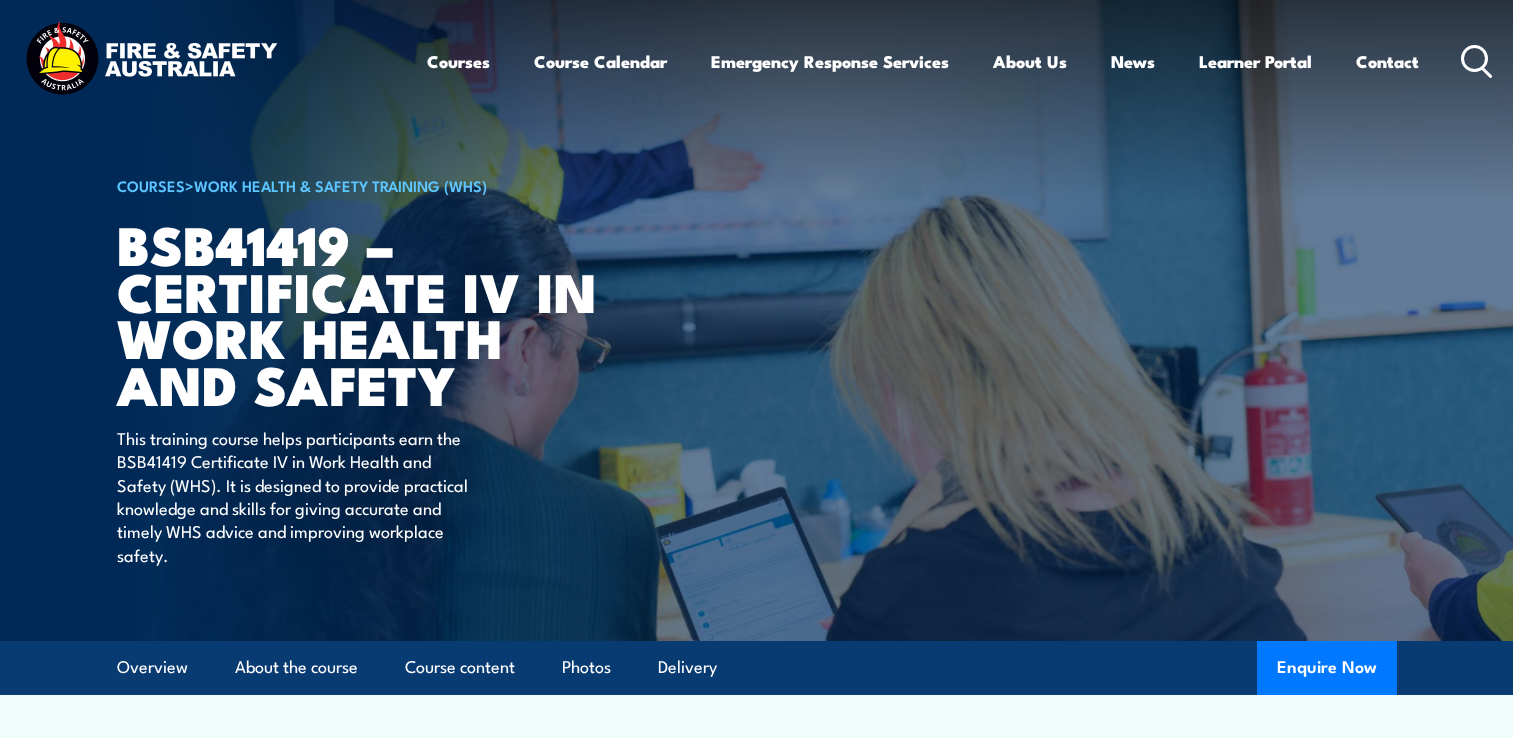 scroll, scrollTop: 0, scrollLeft: 0, axis: both 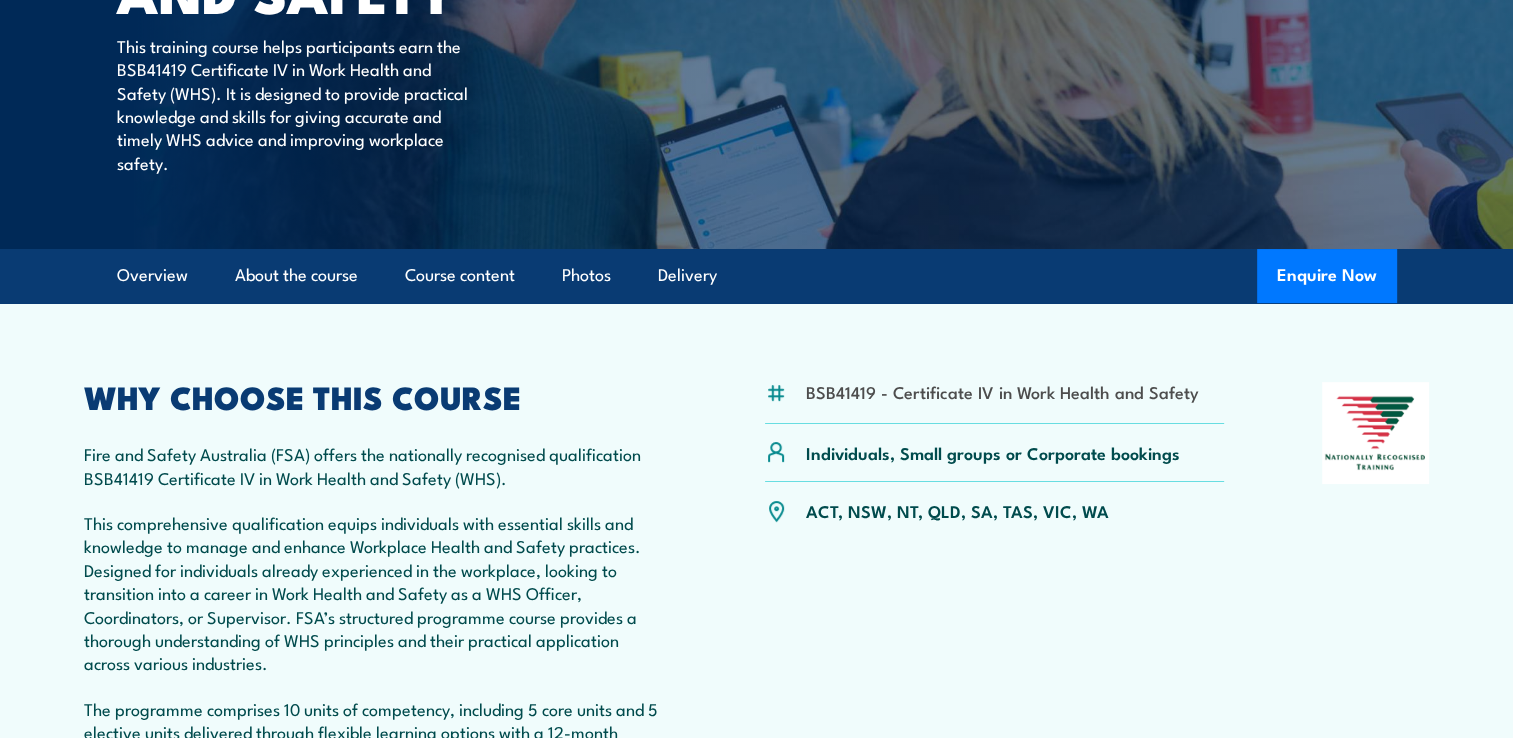 click on "ACT, NSW, NT, QLD, SA, TAS, VIC, WA" at bounding box center (957, 510) 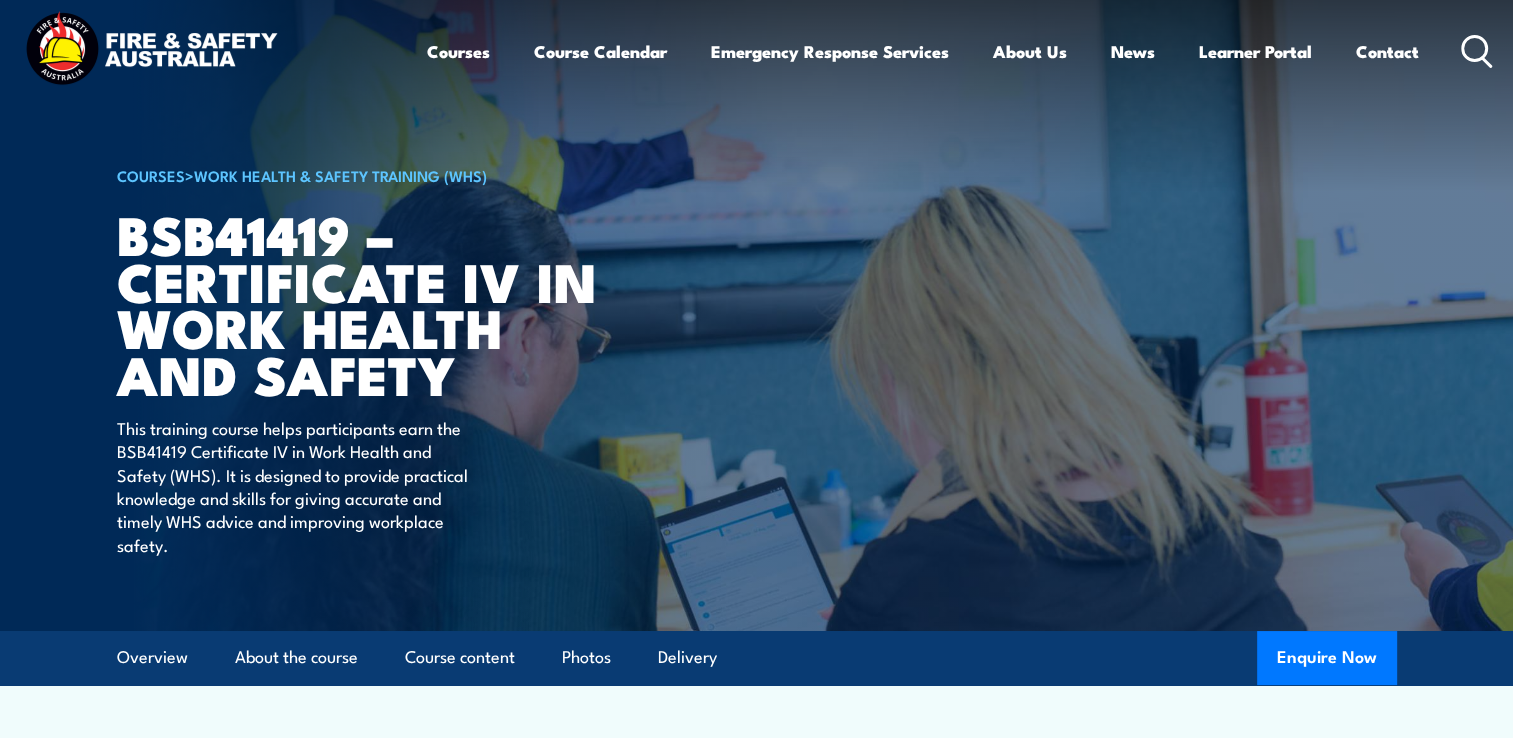 scroll, scrollTop: 0, scrollLeft: 0, axis: both 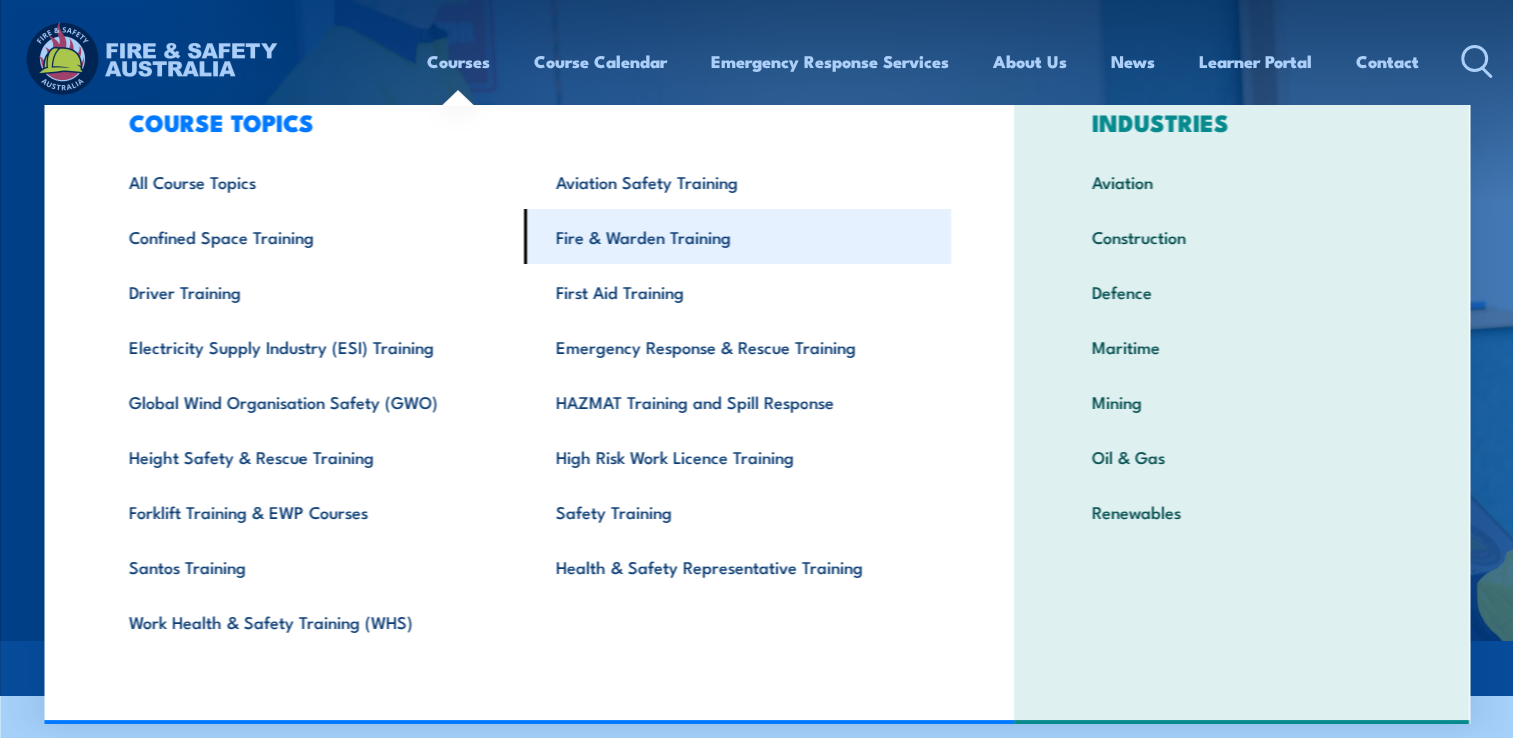 click on "Fire & Warden Training" at bounding box center [737, 236] 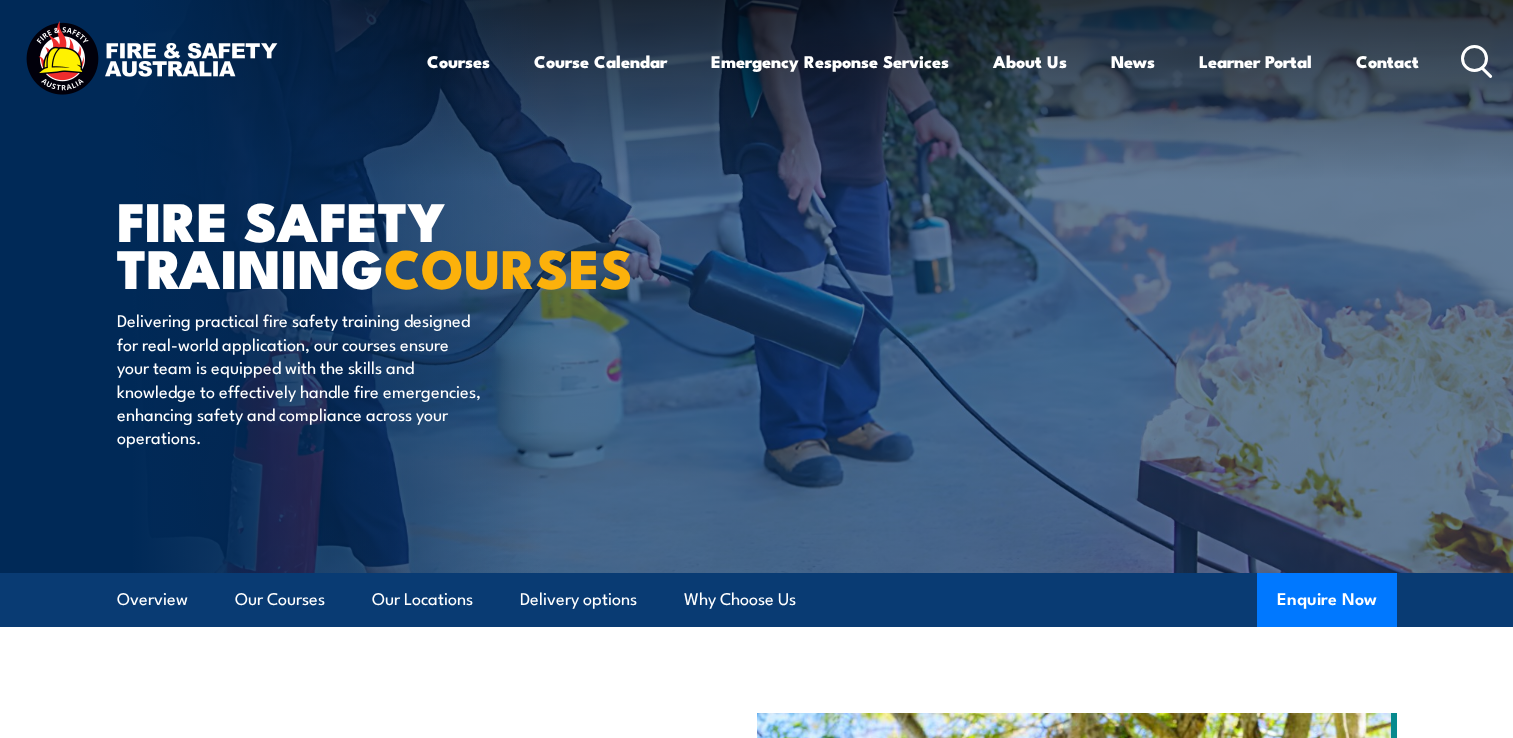 scroll, scrollTop: 0, scrollLeft: 0, axis: both 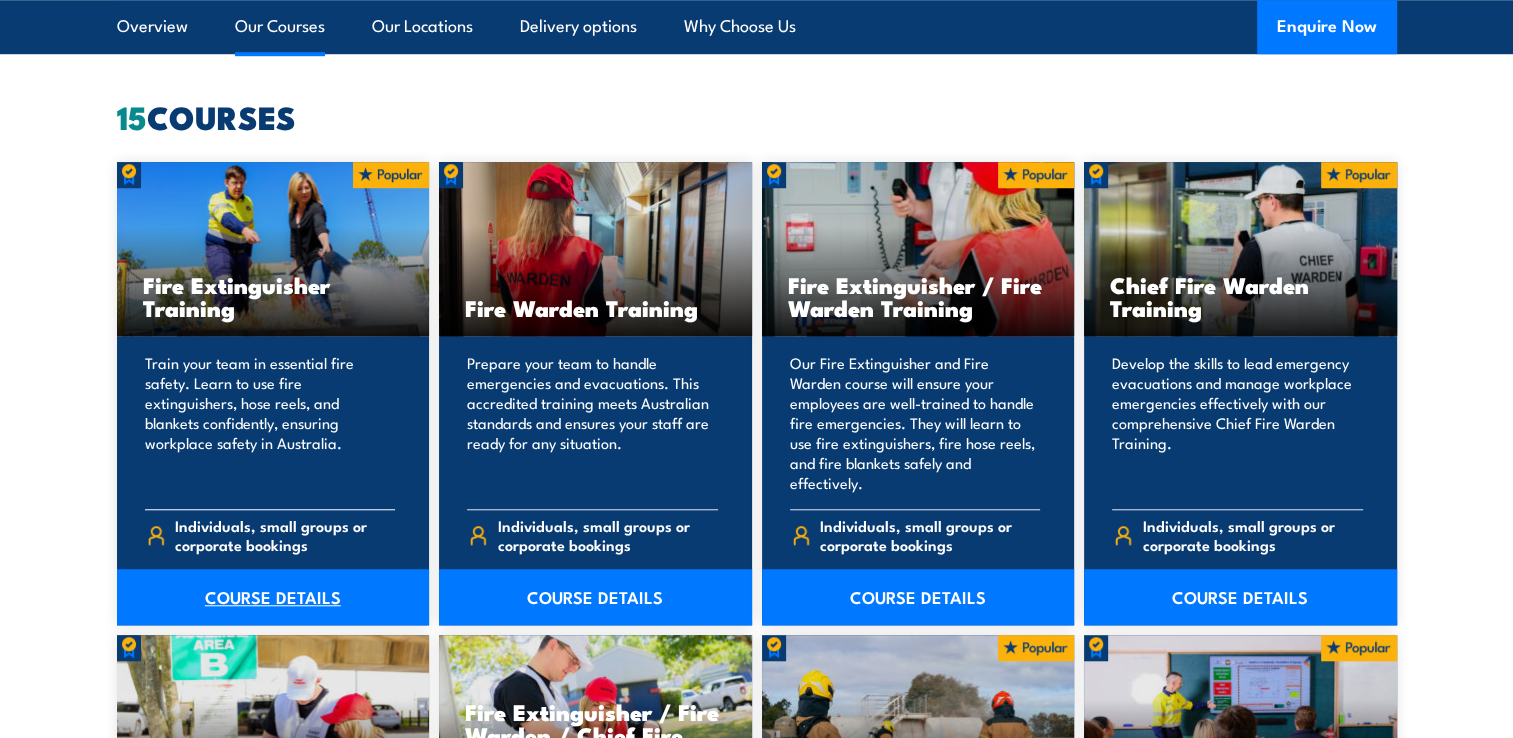 click on "COURSE DETAILS" at bounding box center [273, 597] 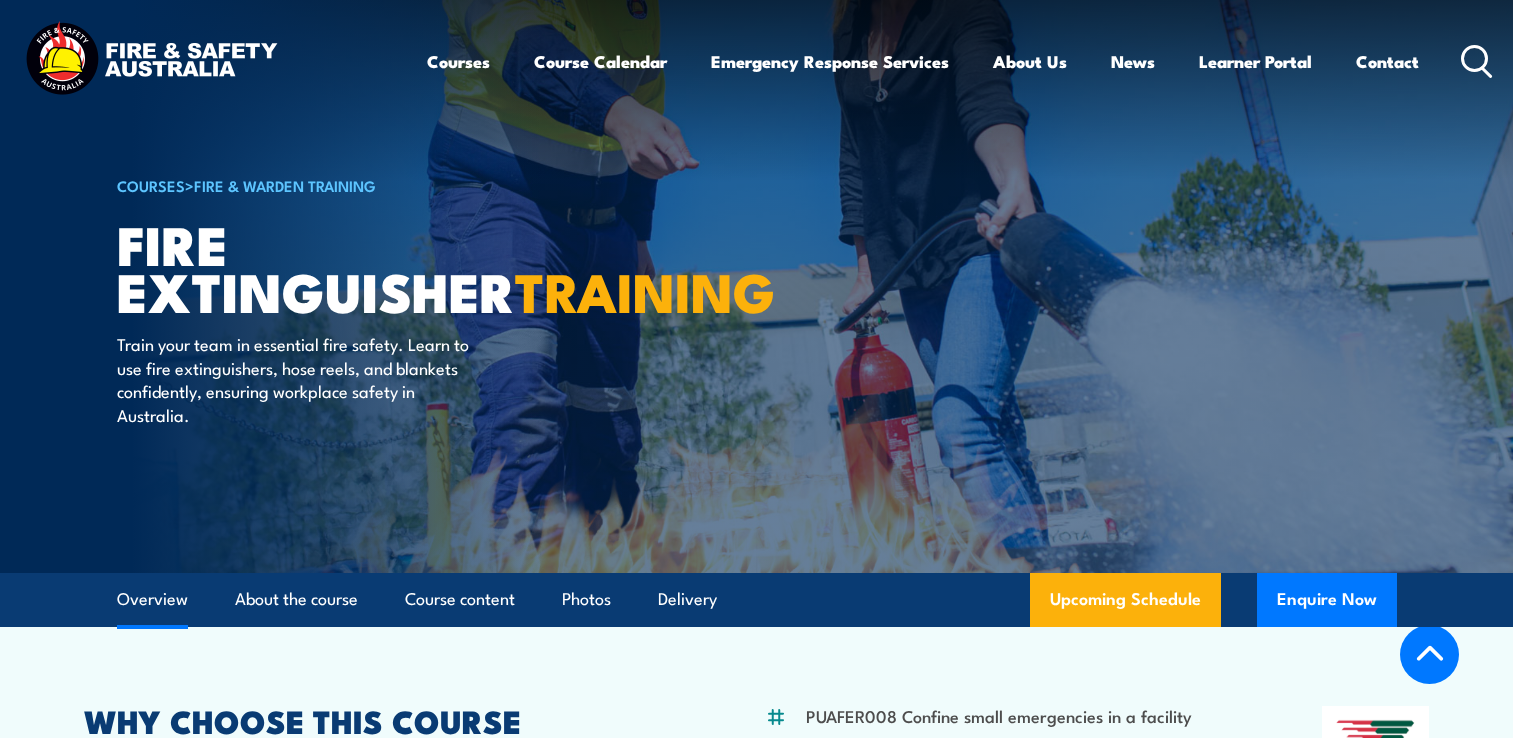 scroll, scrollTop: 590, scrollLeft: 0, axis: vertical 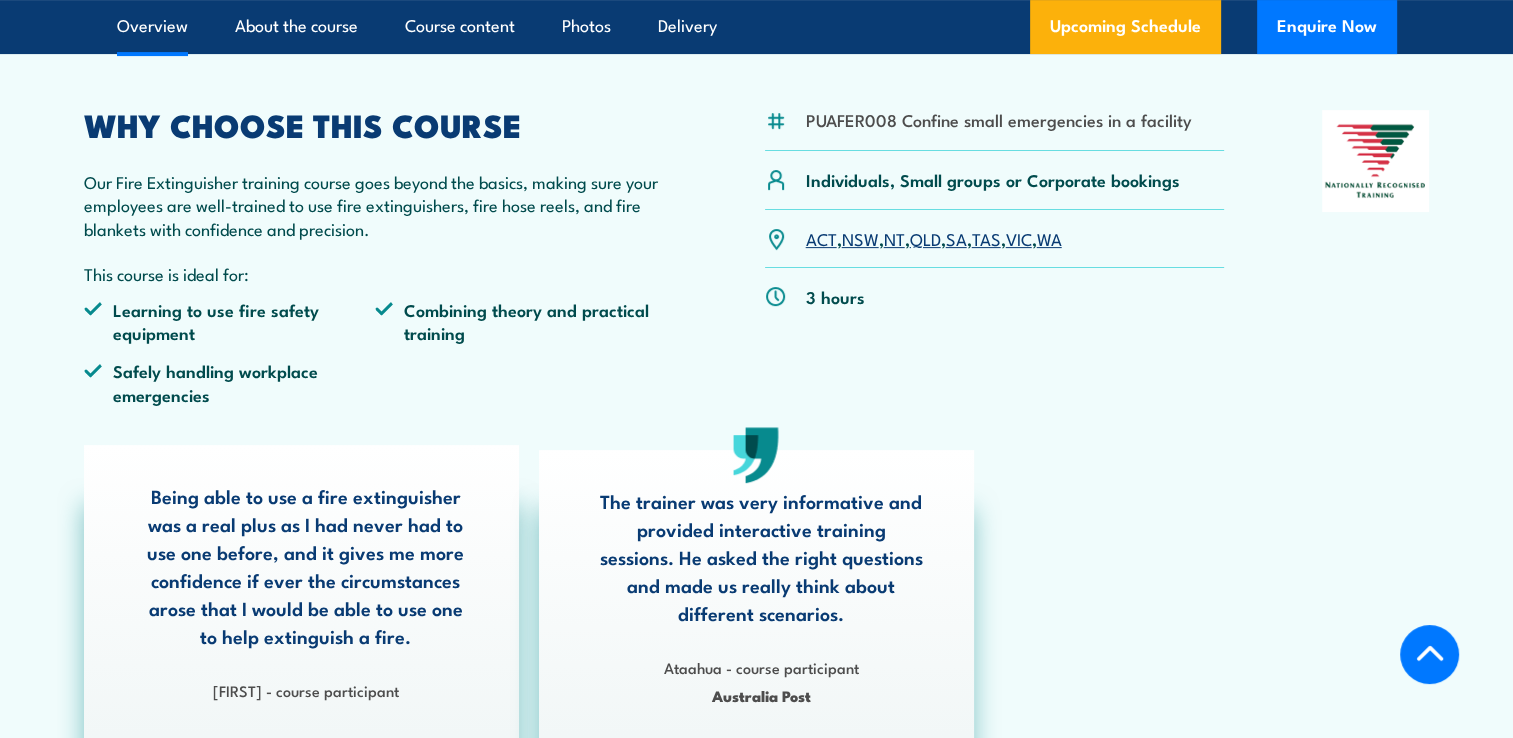 click on "VIC" at bounding box center (1019, 238) 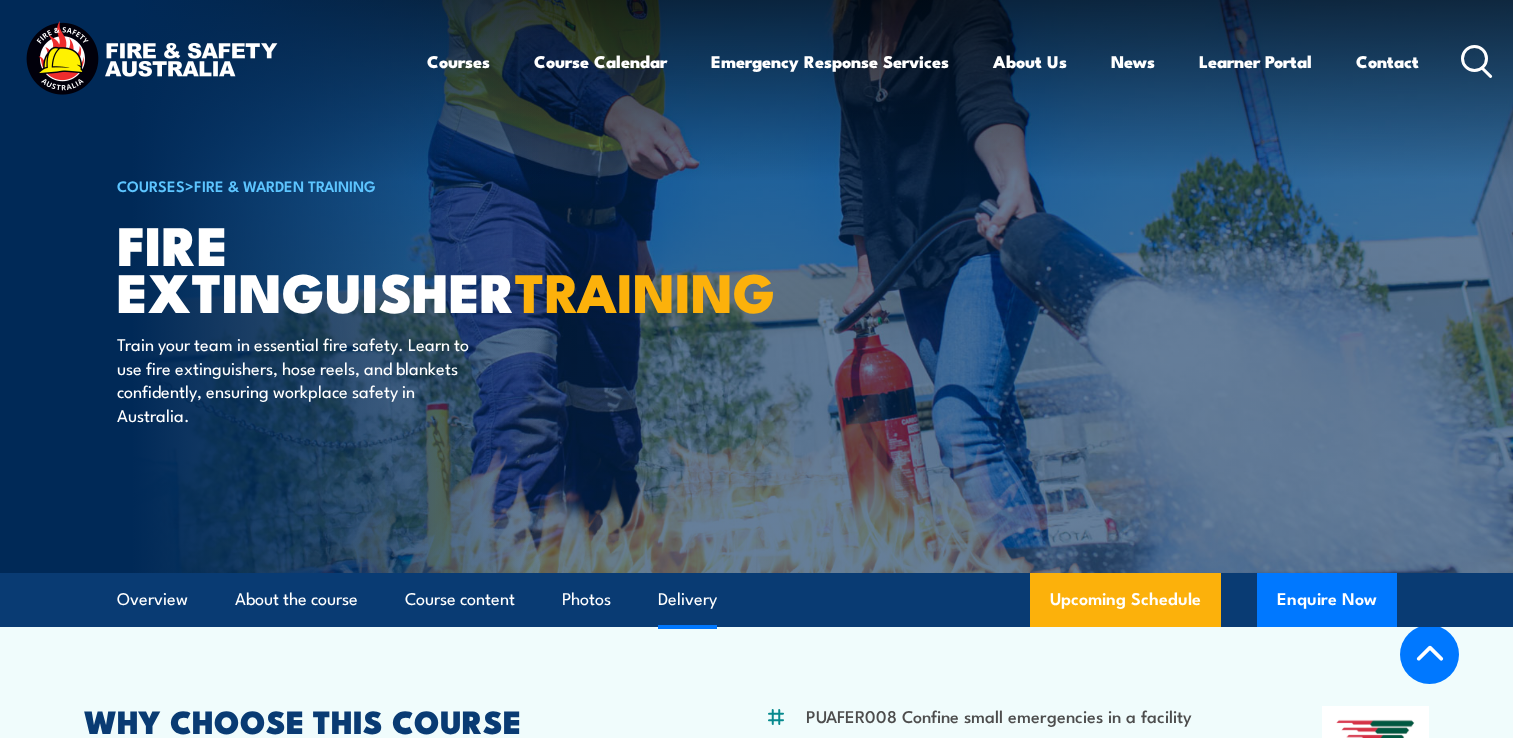 scroll, scrollTop: 3356, scrollLeft: 0, axis: vertical 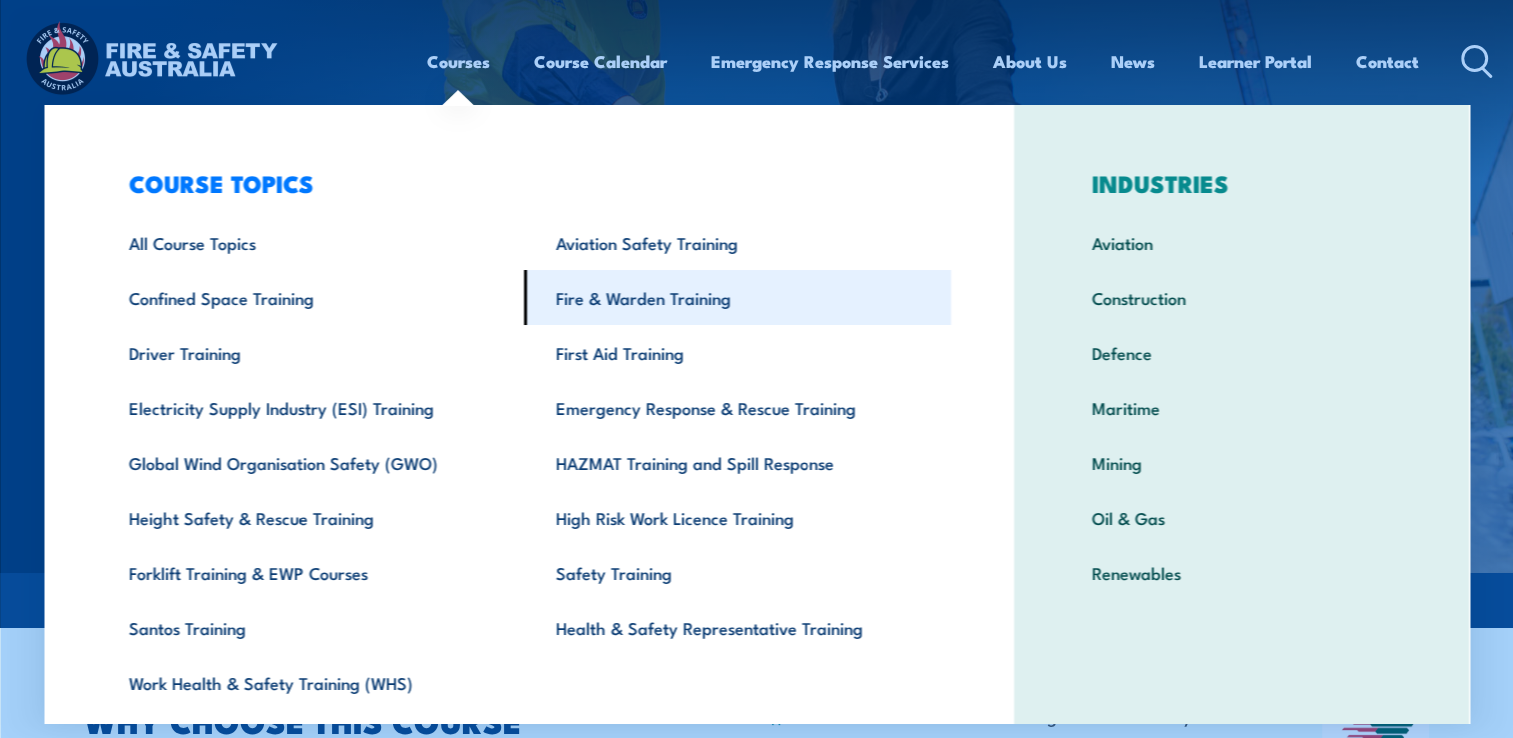 click on "Fire & Warden Training" at bounding box center [737, 297] 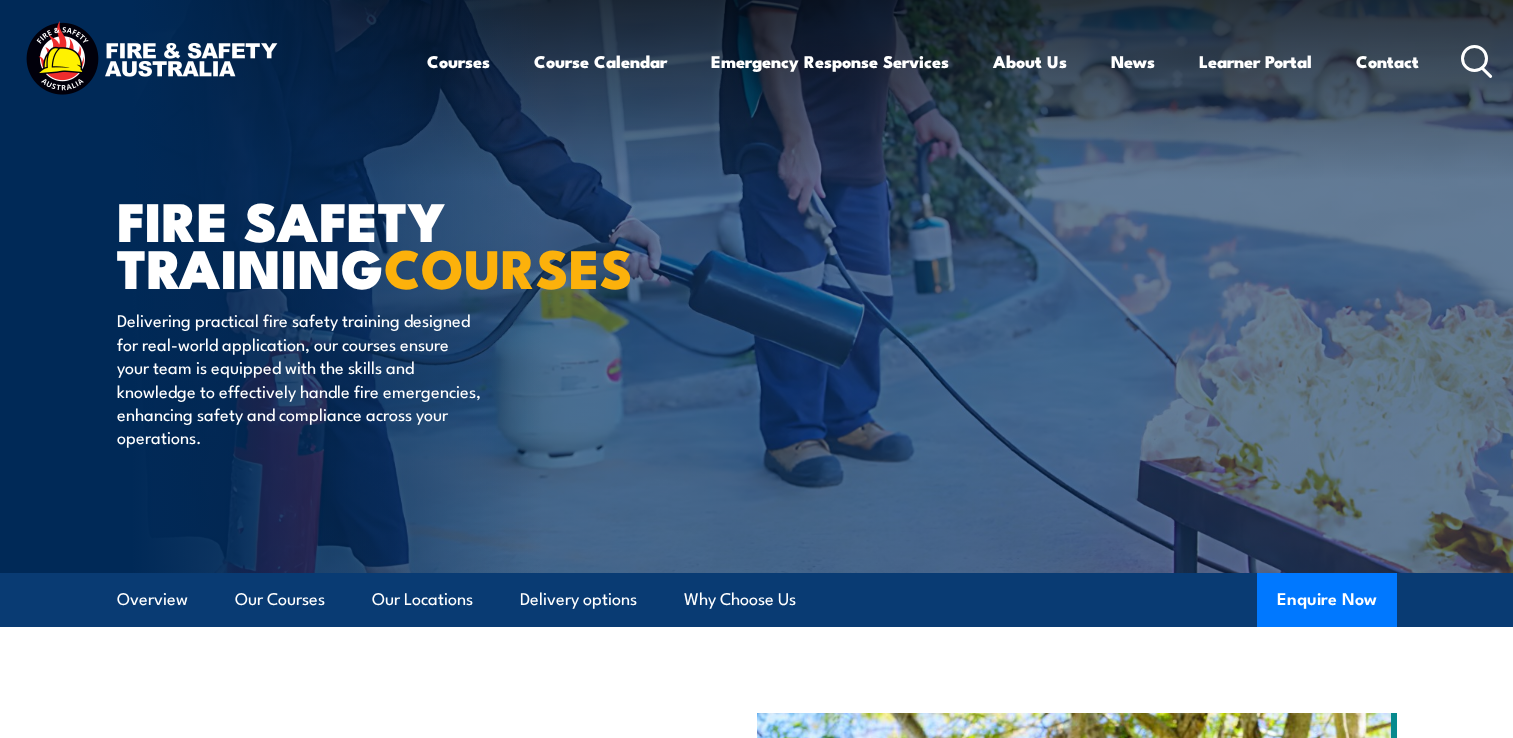 scroll, scrollTop: 0, scrollLeft: 0, axis: both 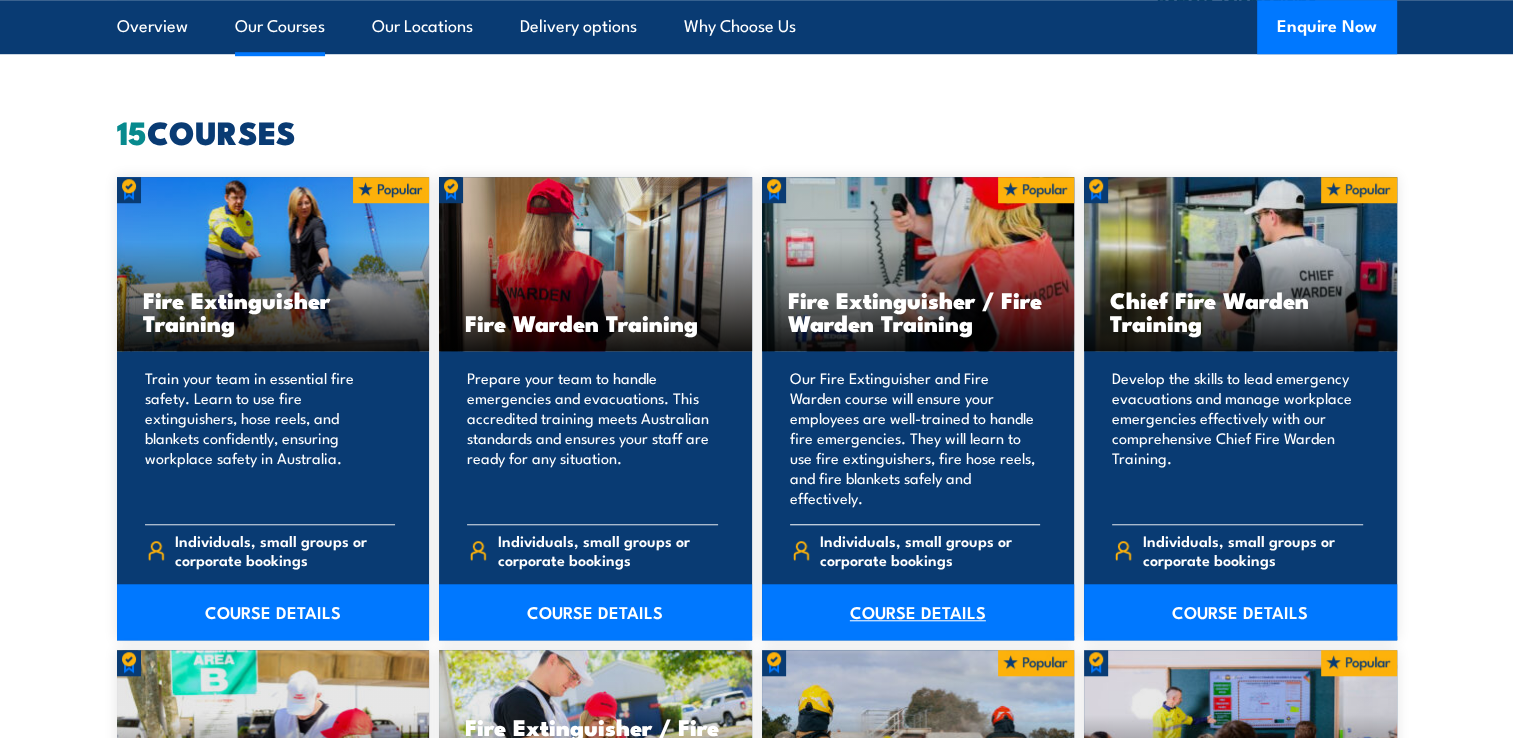 click on "COURSE DETAILS" at bounding box center (918, 612) 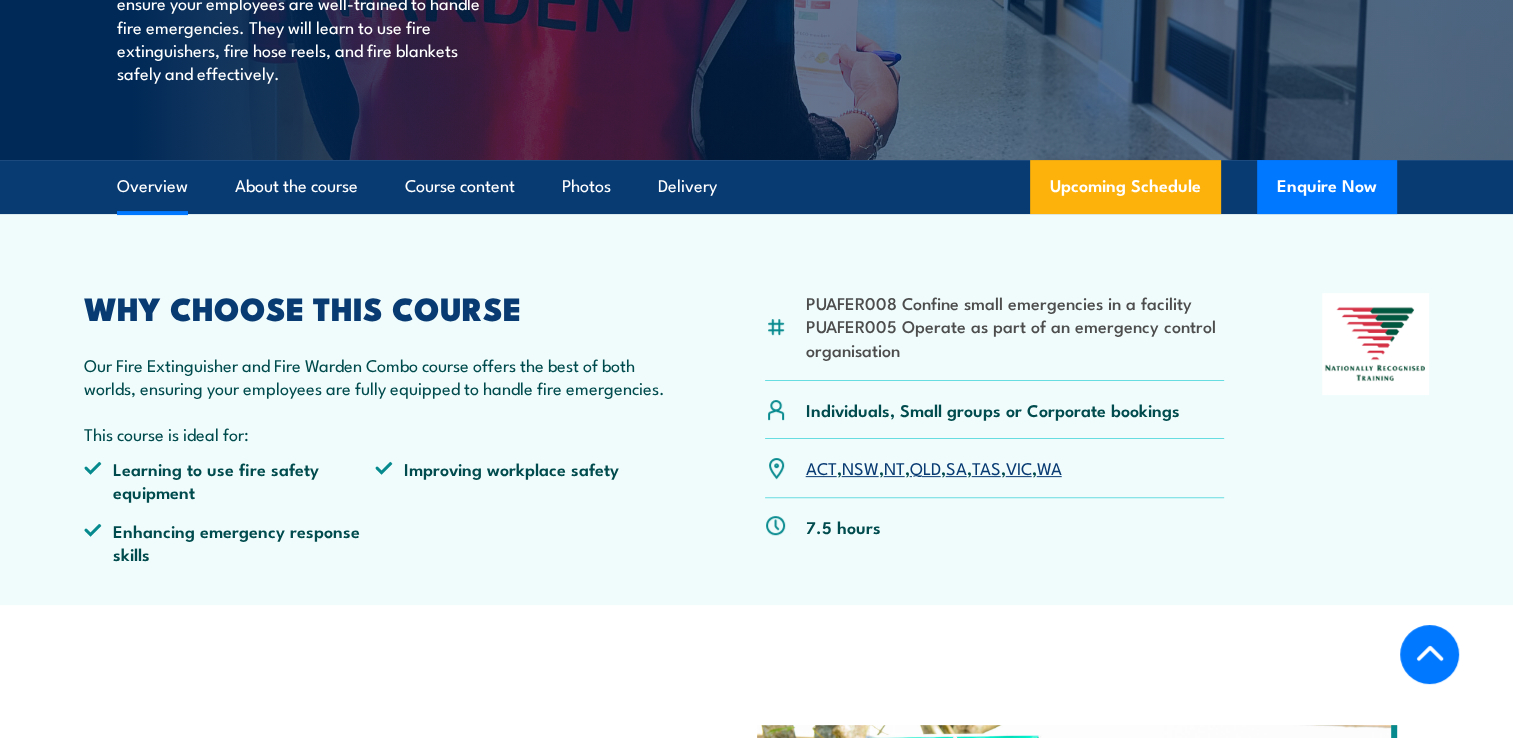 scroll, scrollTop: 463, scrollLeft: 0, axis: vertical 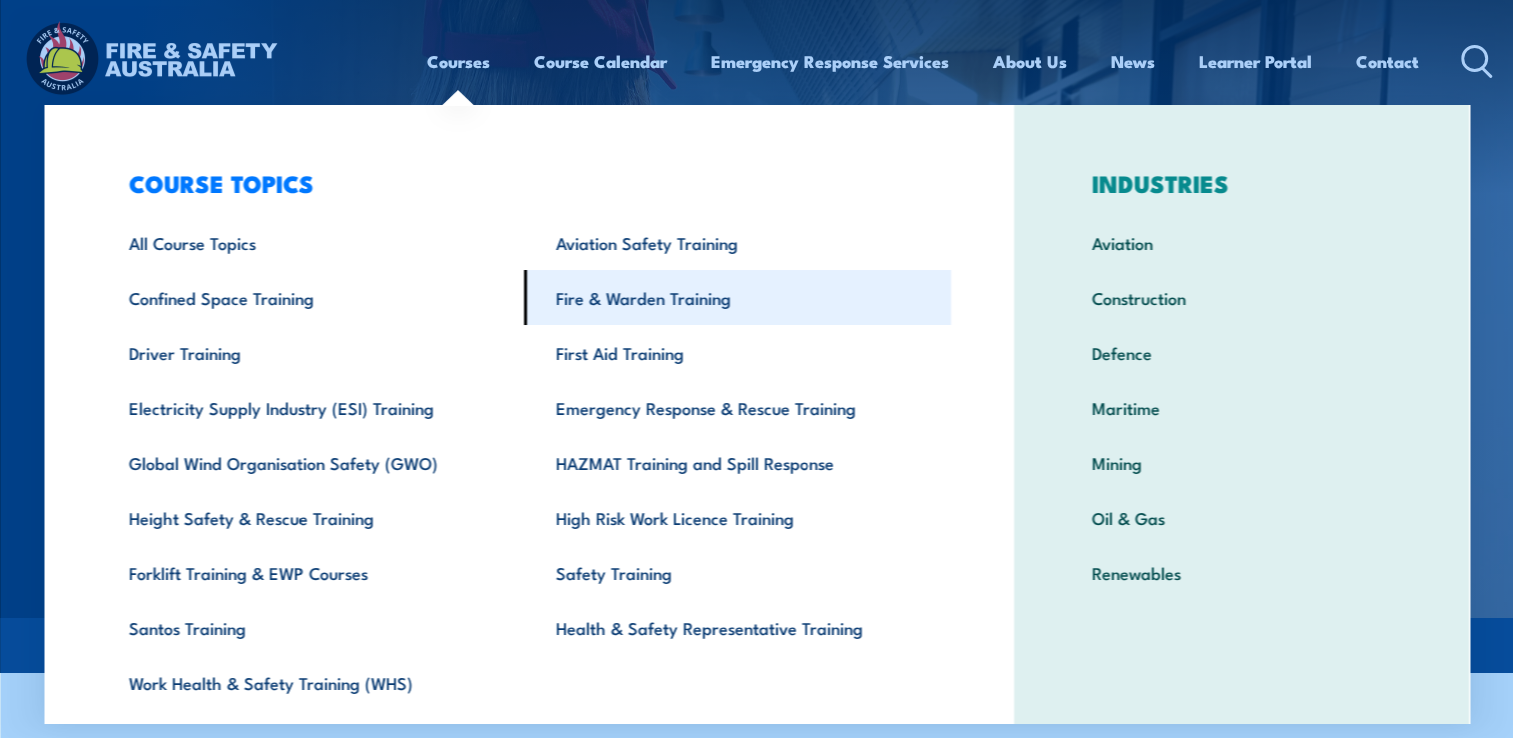 click on "Fire & Warden Training" at bounding box center [737, 297] 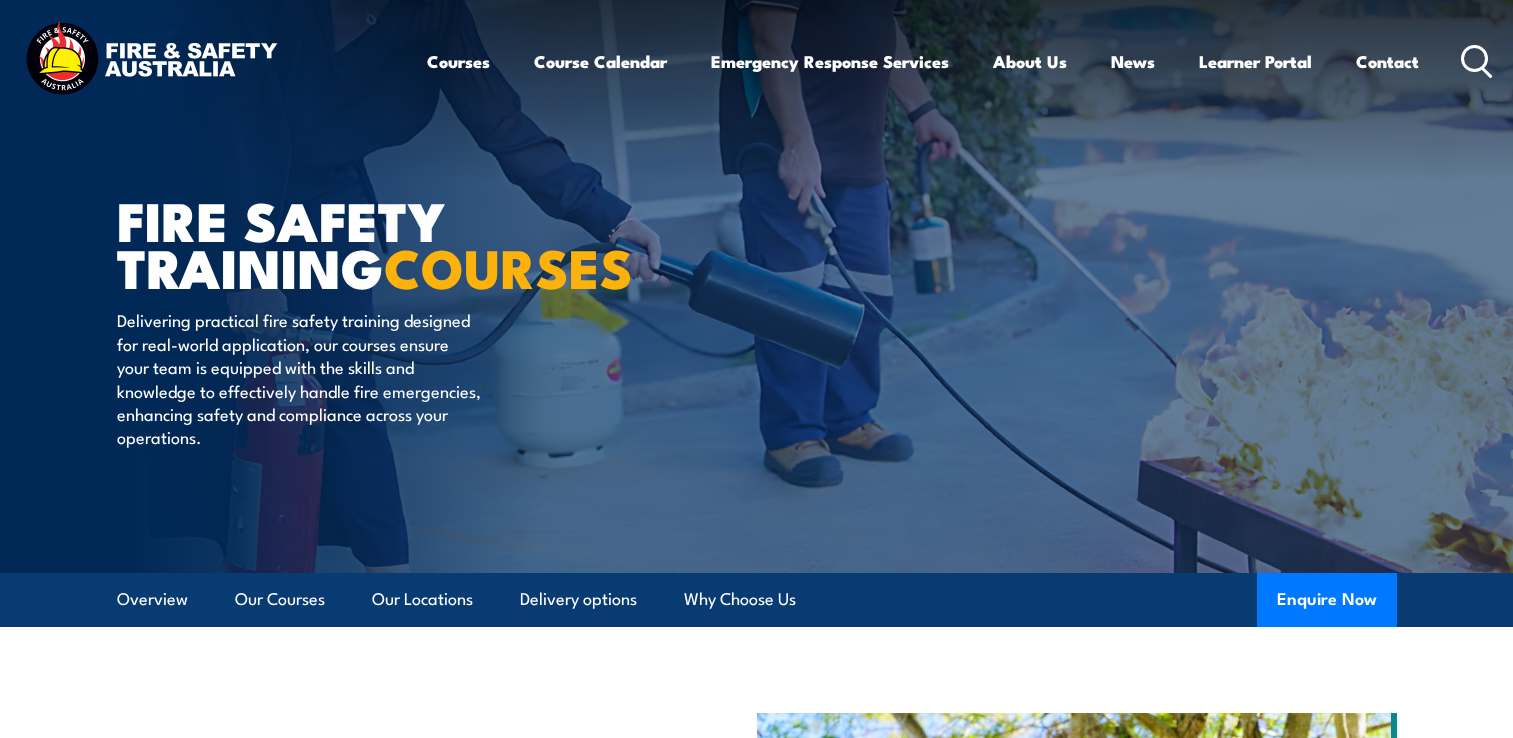 scroll, scrollTop: 0, scrollLeft: 0, axis: both 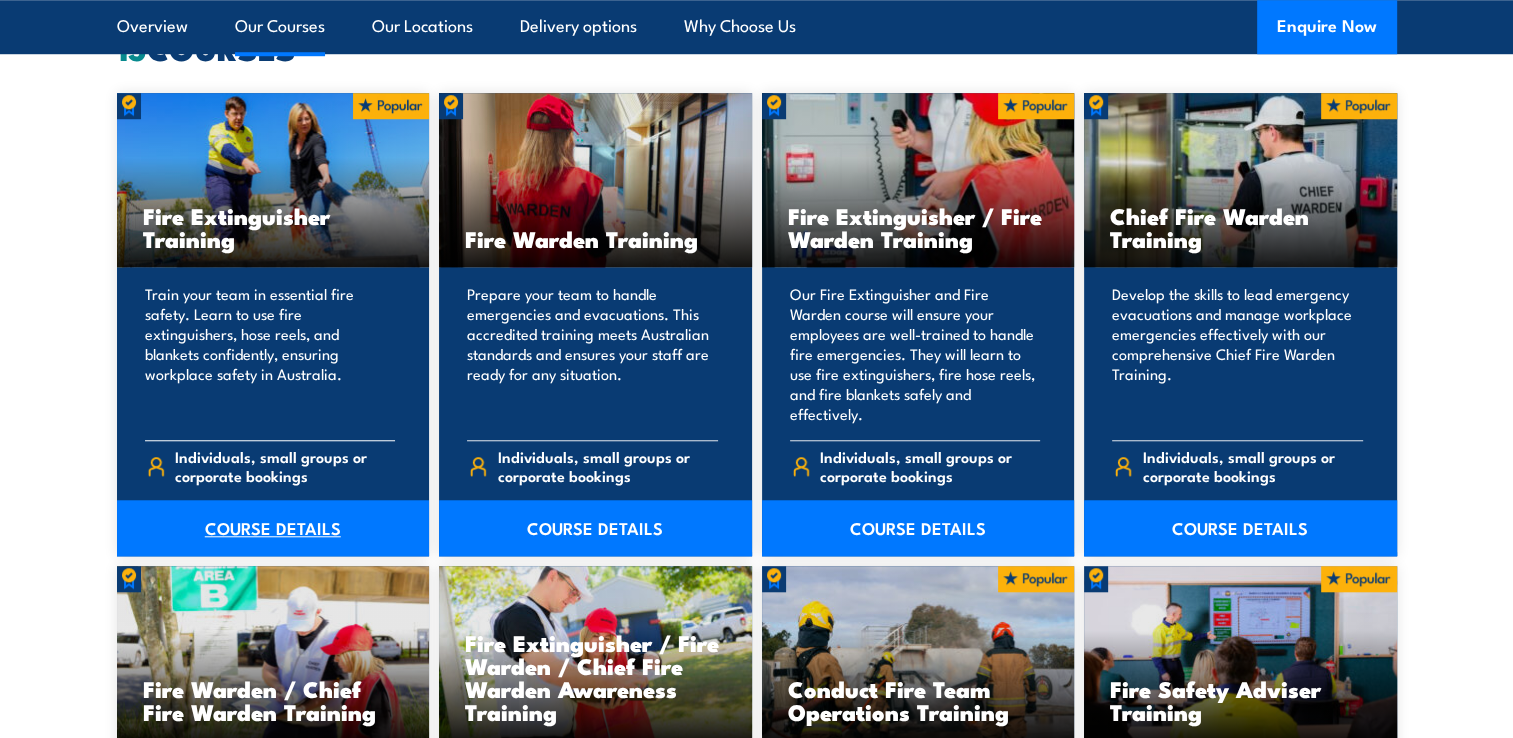click on "COURSE DETAILS" at bounding box center [273, 528] 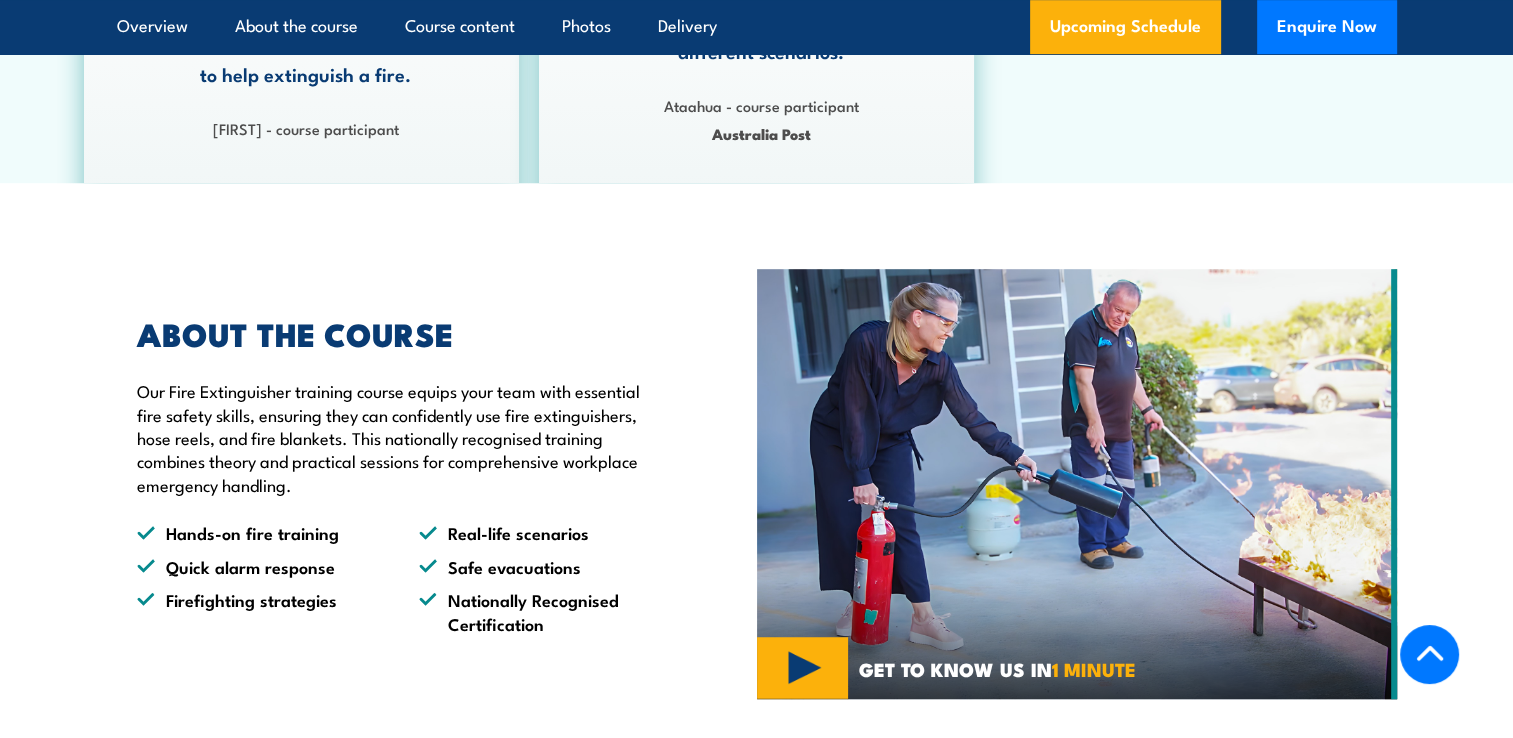 scroll, scrollTop: 1871, scrollLeft: 0, axis: vertical 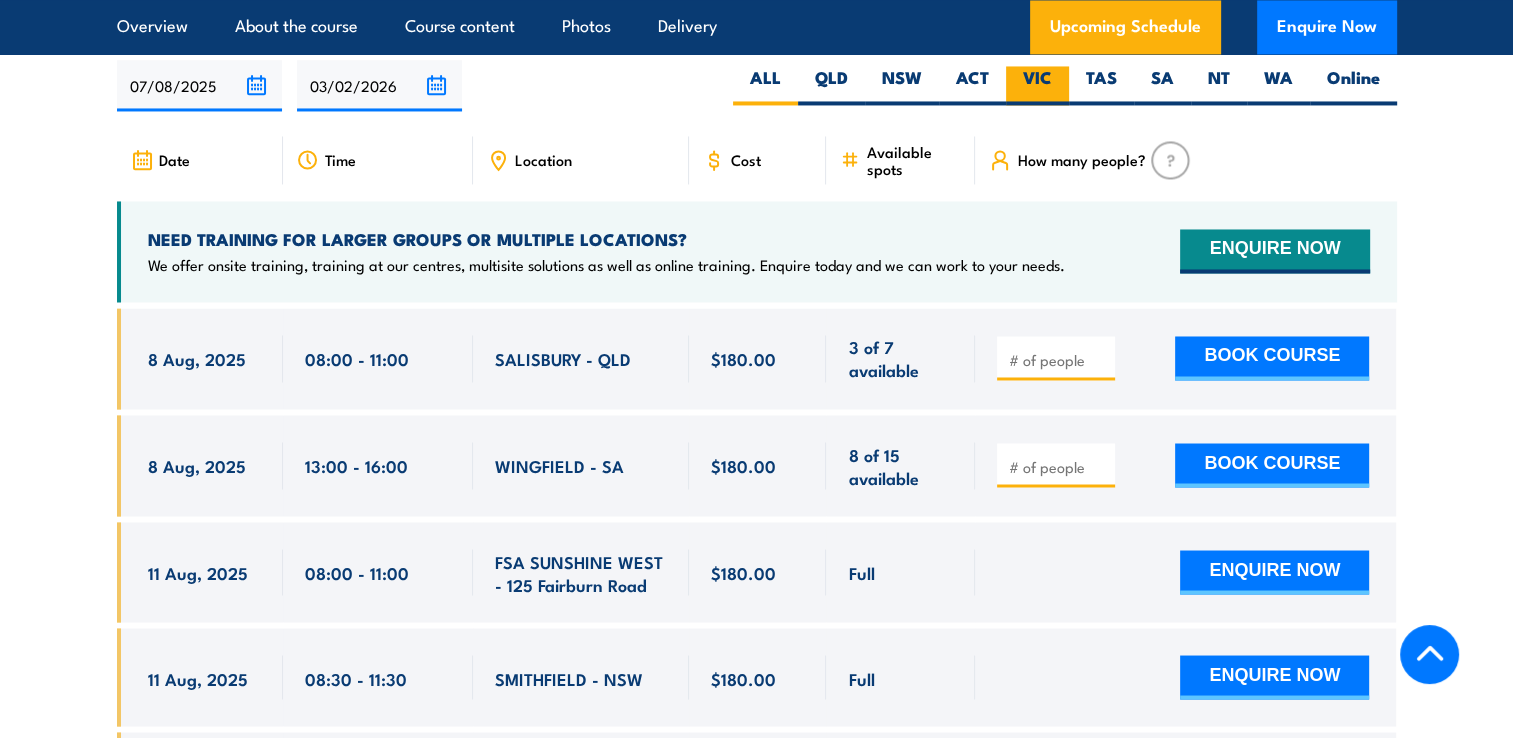 click on "VIC" at bounding box center (1037, 85) 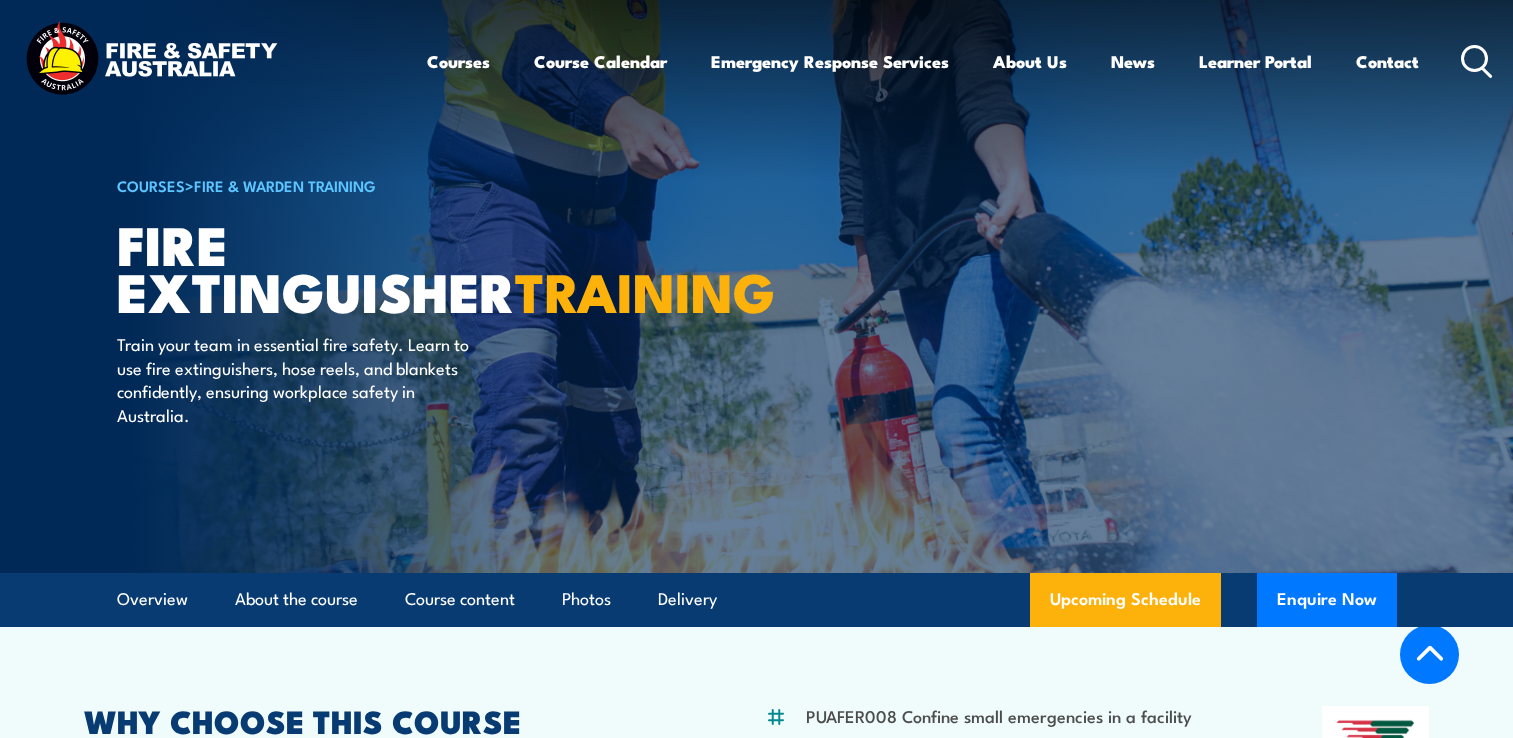 scroll, scrollTop: 3356, scrollLeft: 0, axis: vertical 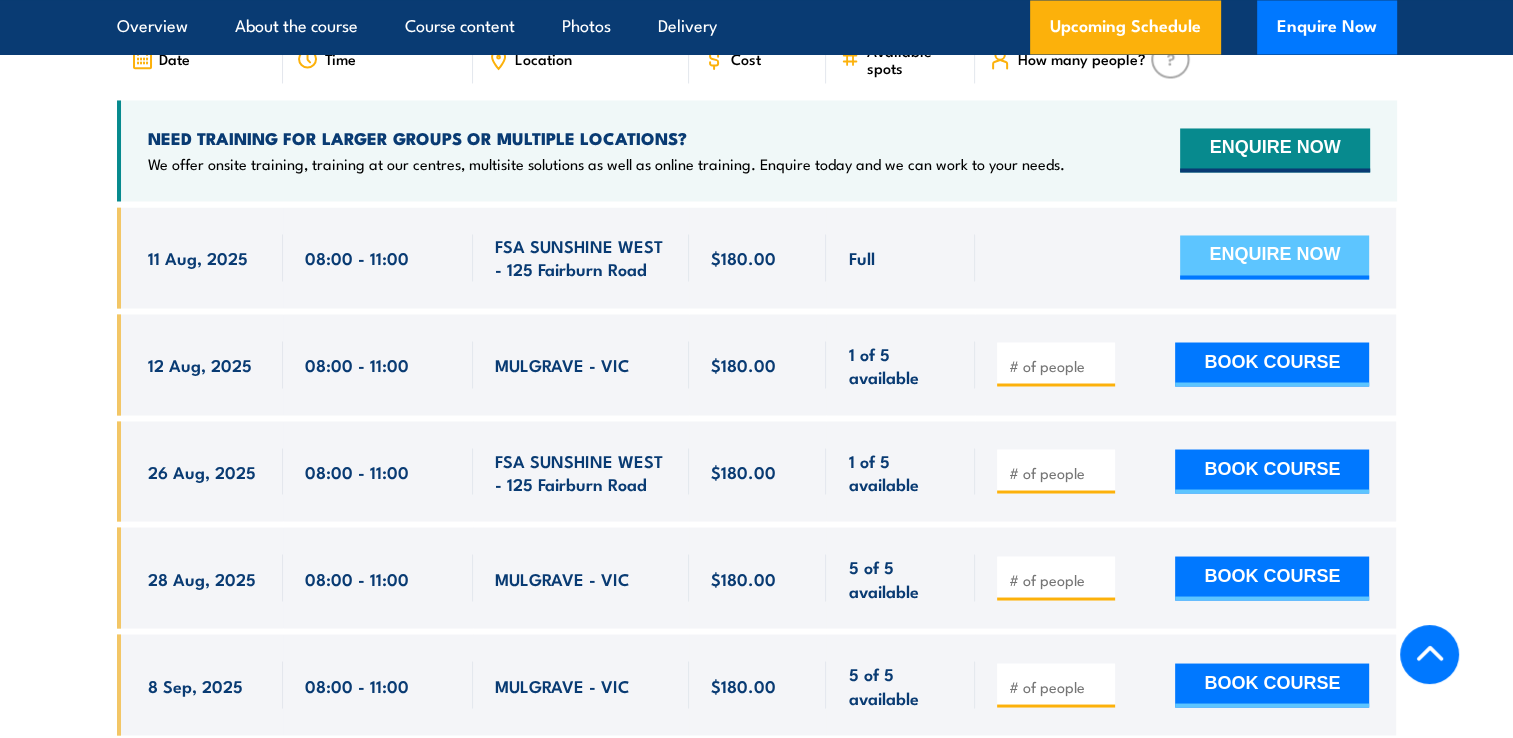 click on "ENQUIRE NOW" at bounding box center [1274, 257] 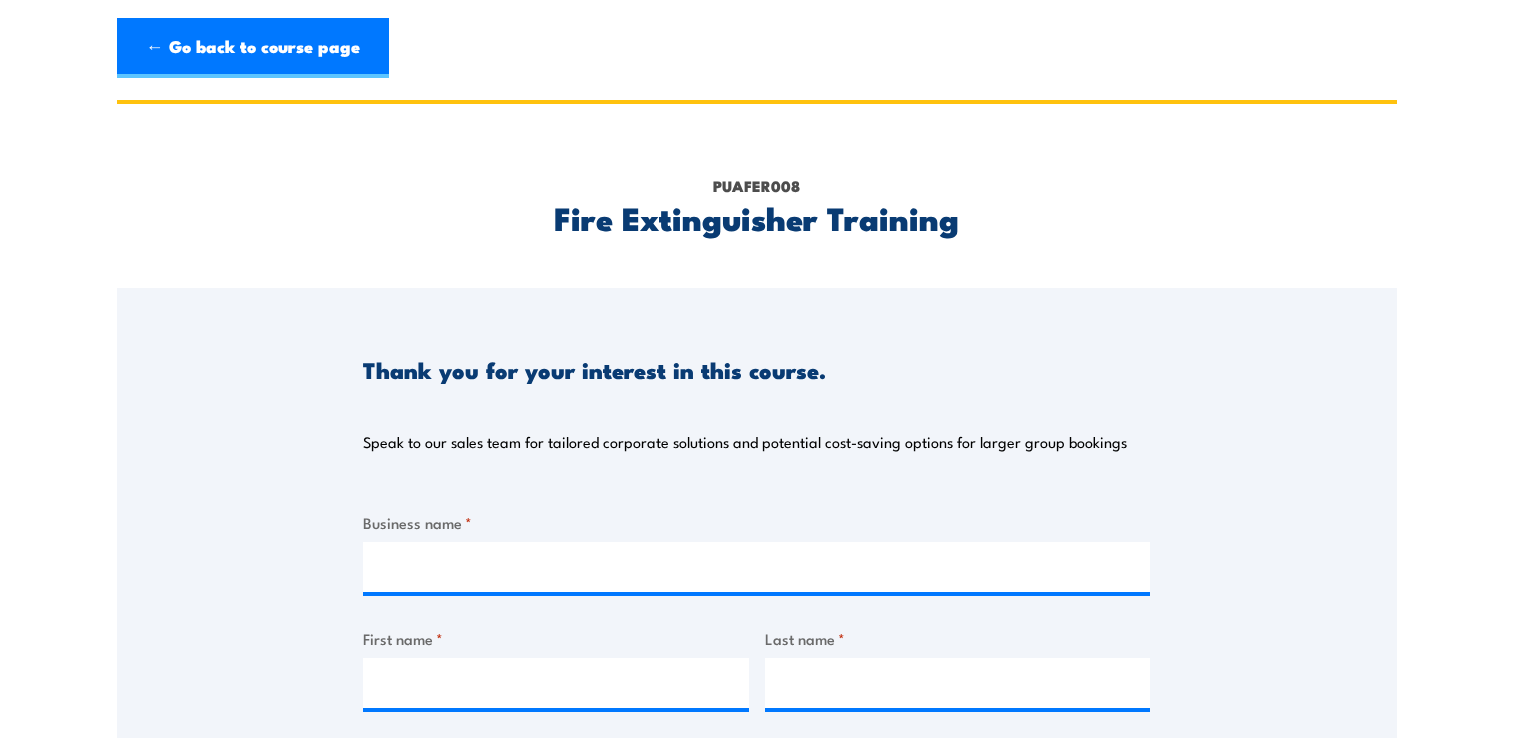 scroll, scrollTop: 0, scrollLeft: 0, axis: both 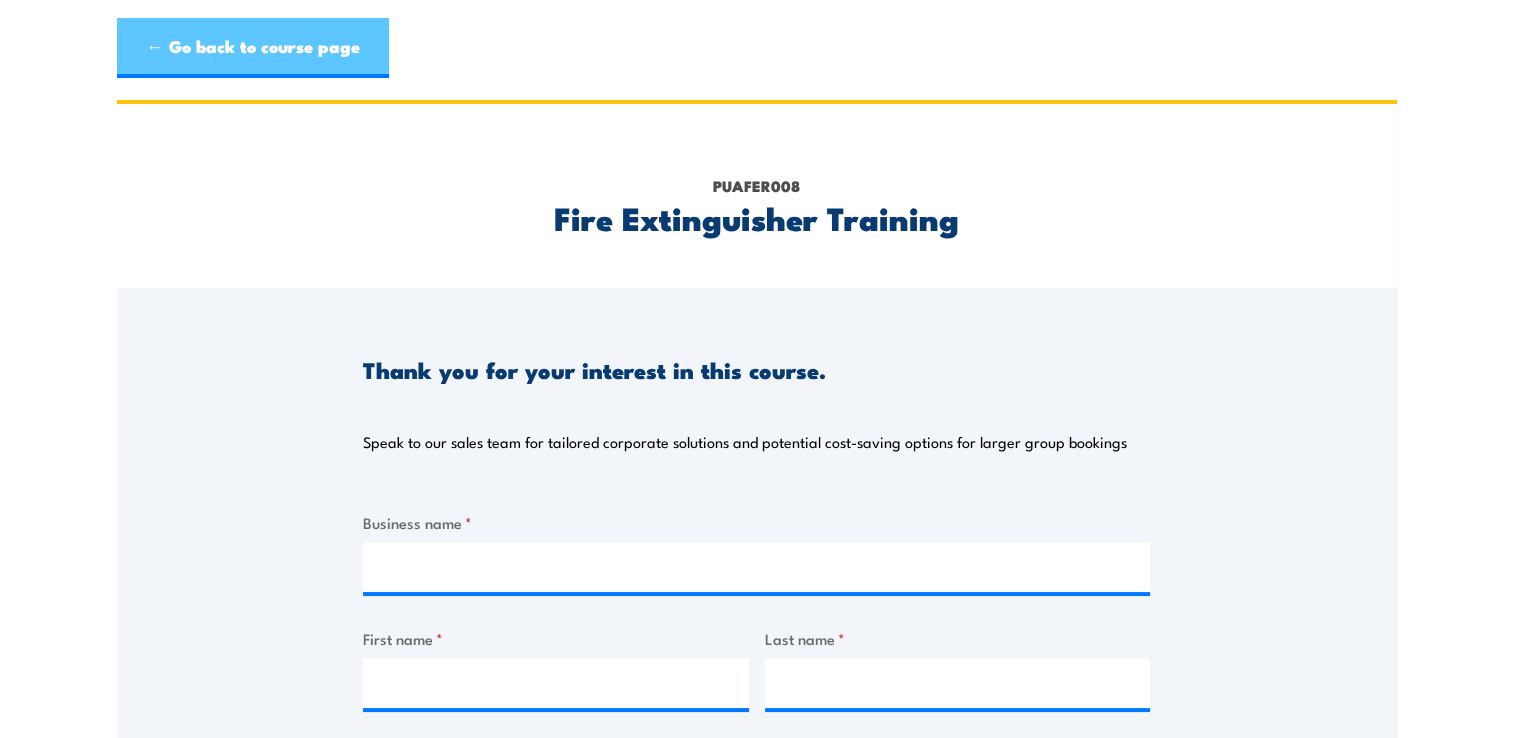 click on "← Go back to course page" at bounding box center (253, 48) 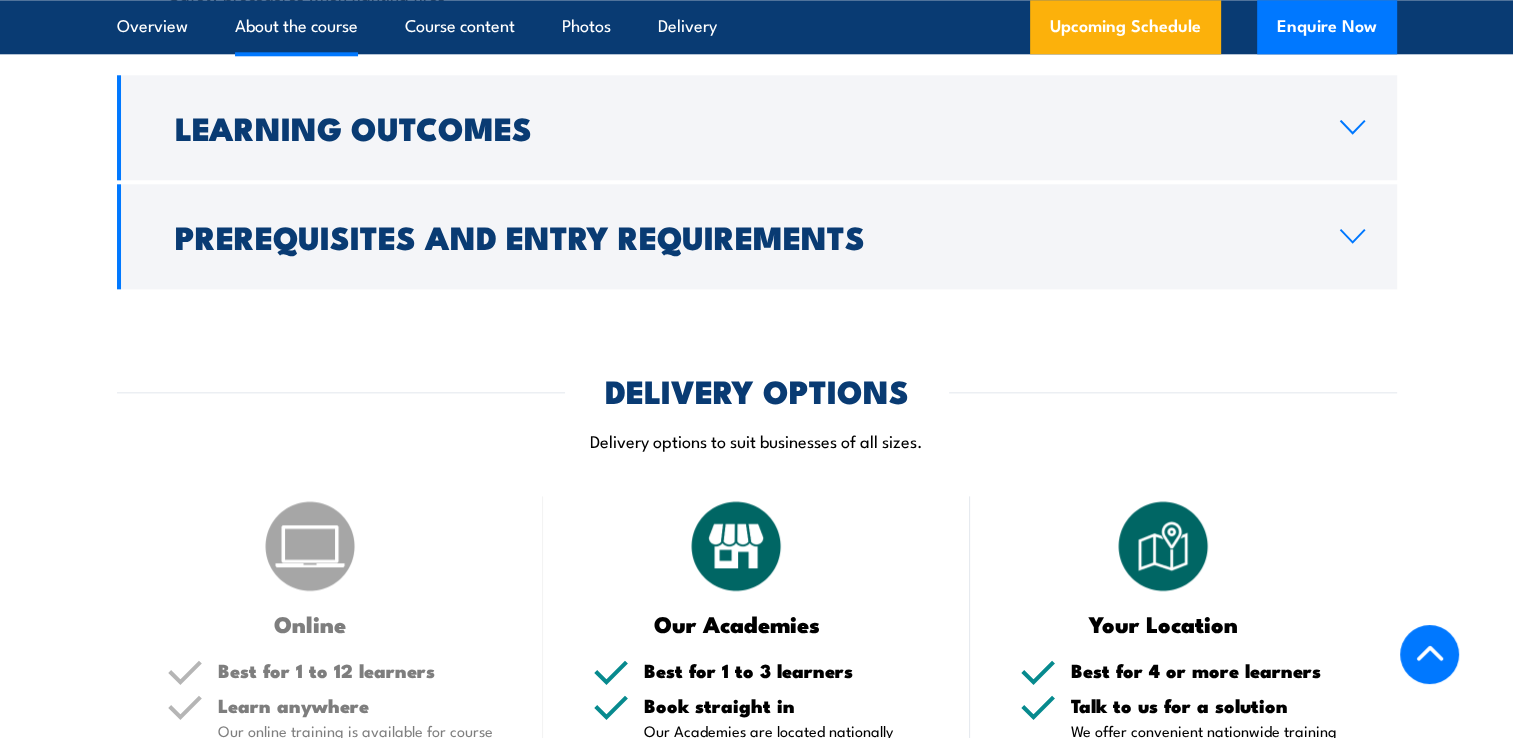 scroll, scrollTop: 3356, scrollLeft: 0, axis: vertical 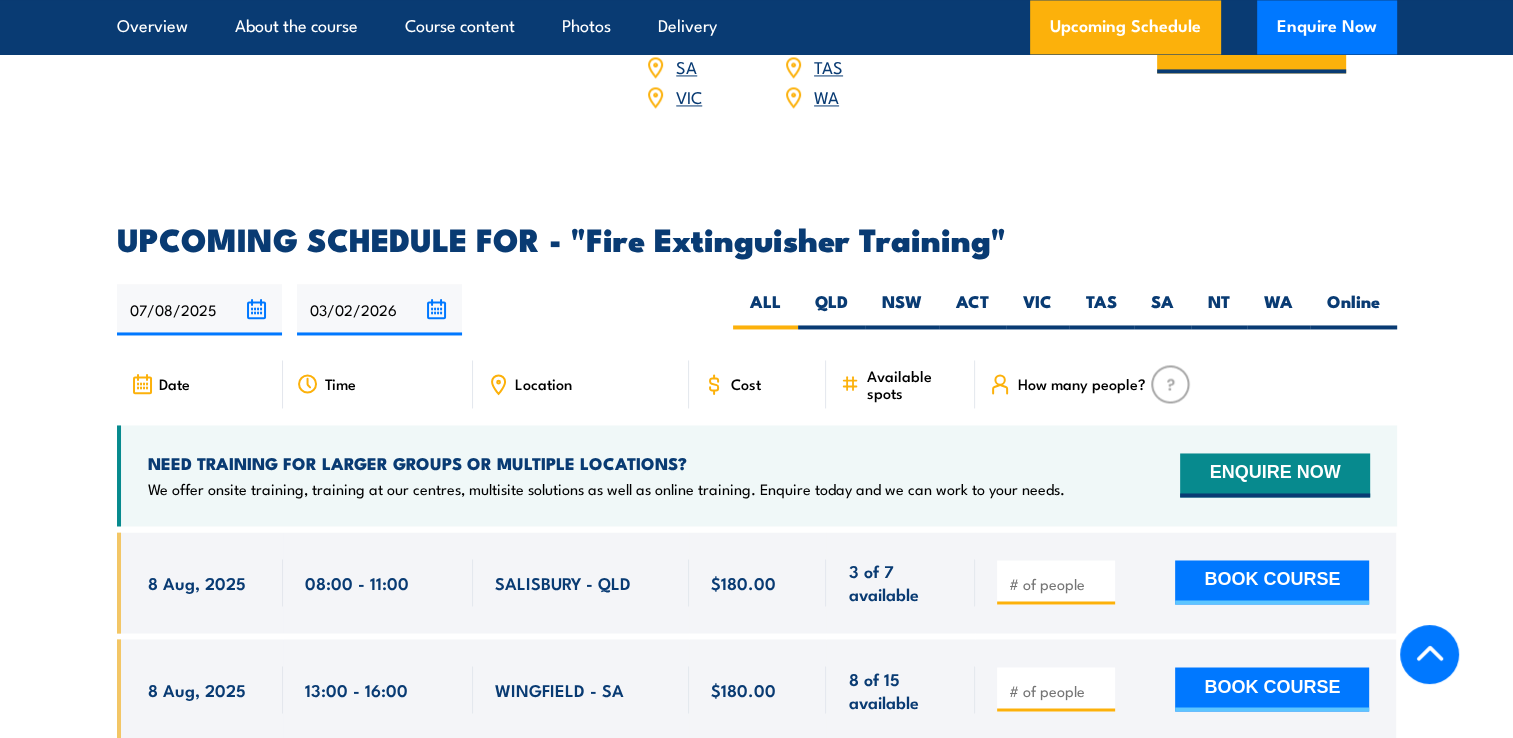 click on "UPCOMING SCHEDULE FOR - "Fire Extinguisher Training"
07/08/2025
03/02/2026" at bounding box center (757, 3262) 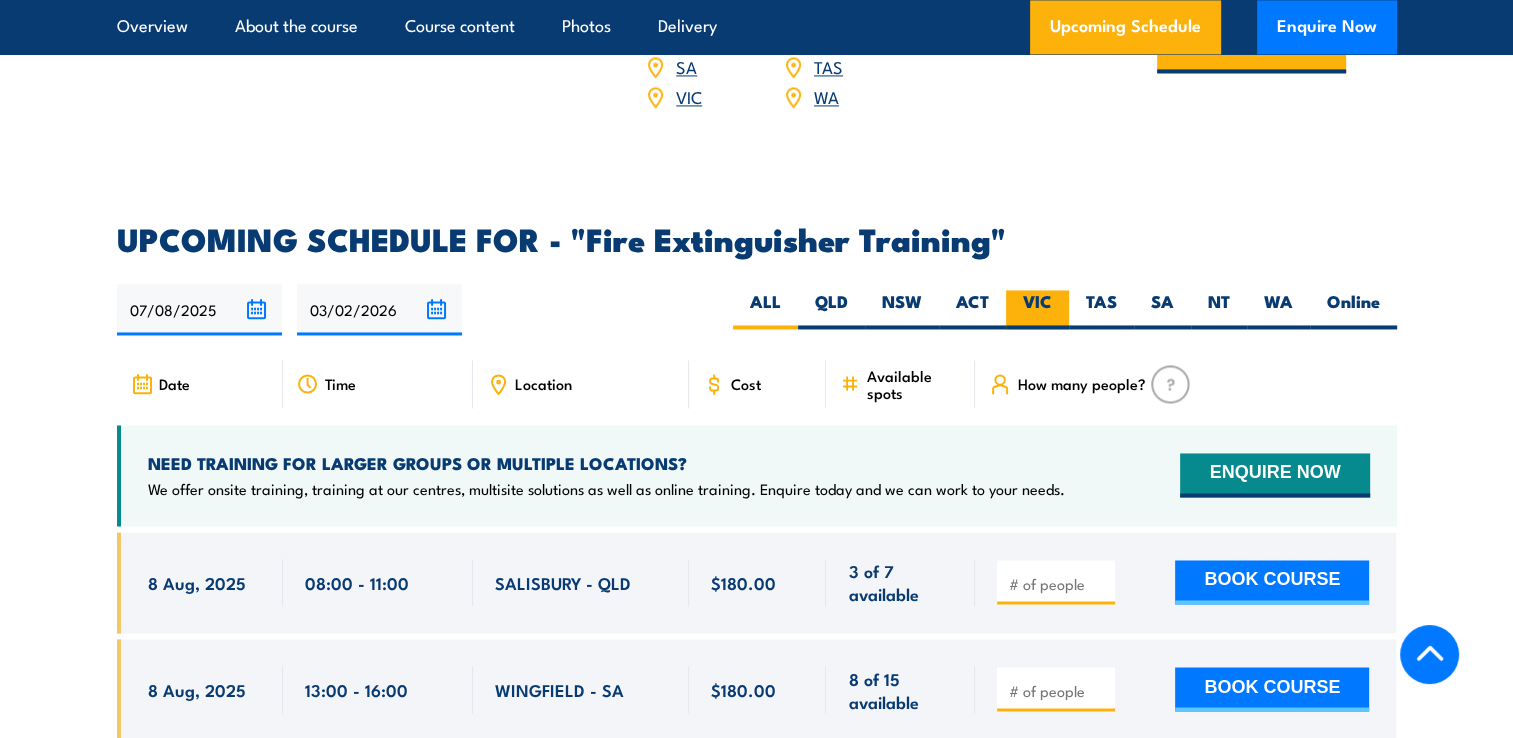 click on "VIC" at bounding box center [1037, 309] 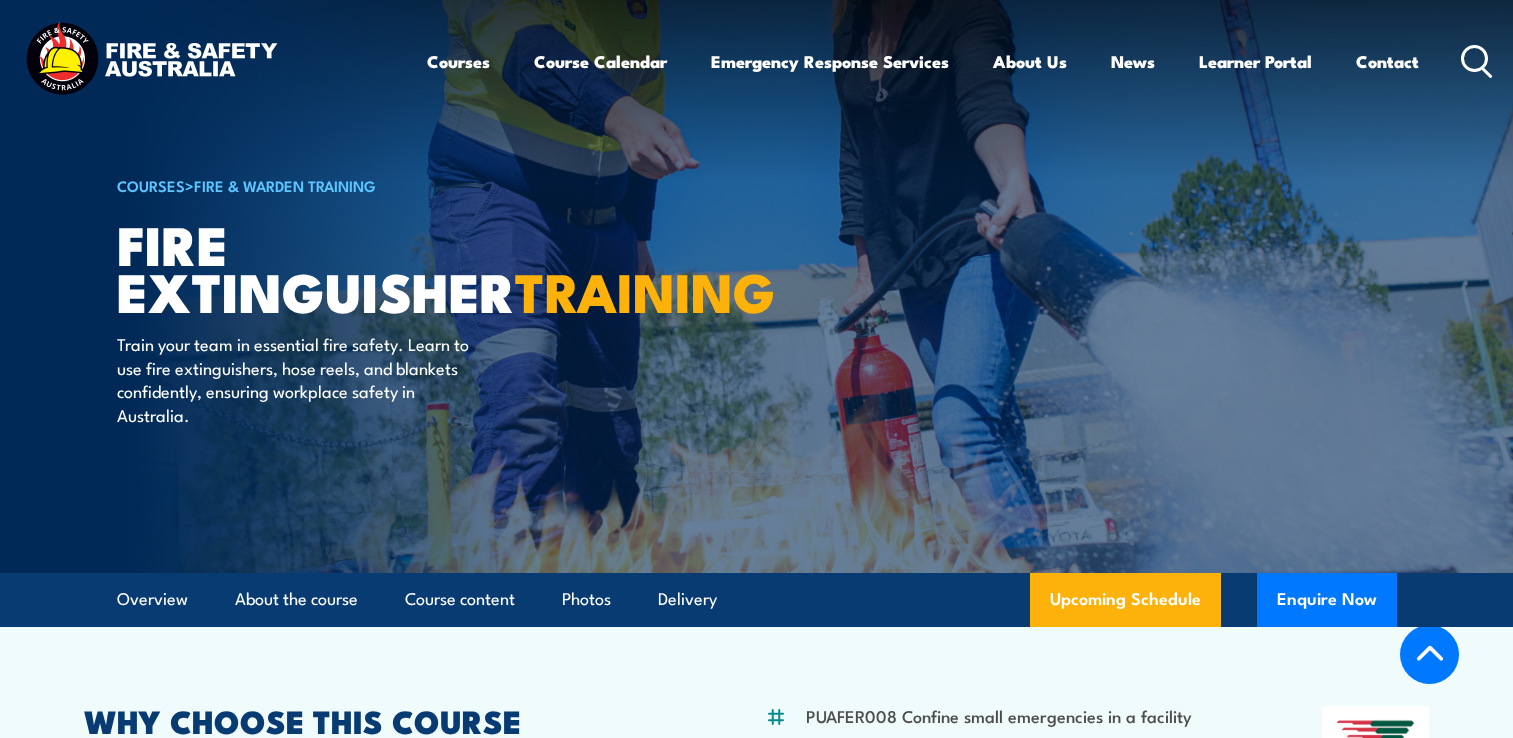 scroll, scrollTop: 3356, scrollLeft: 0, axis: vertical 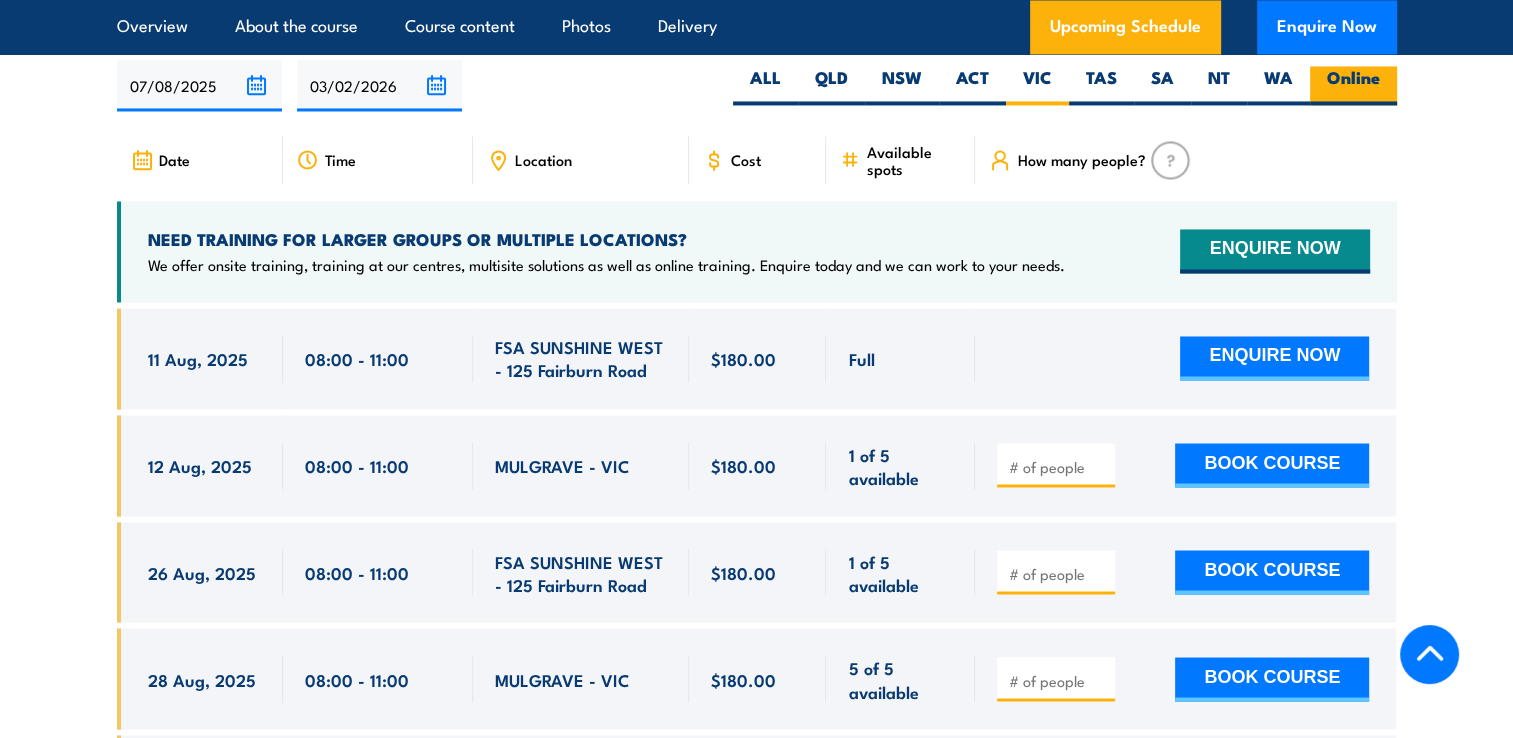 click on "Online" at bounding box center [1353, 85] 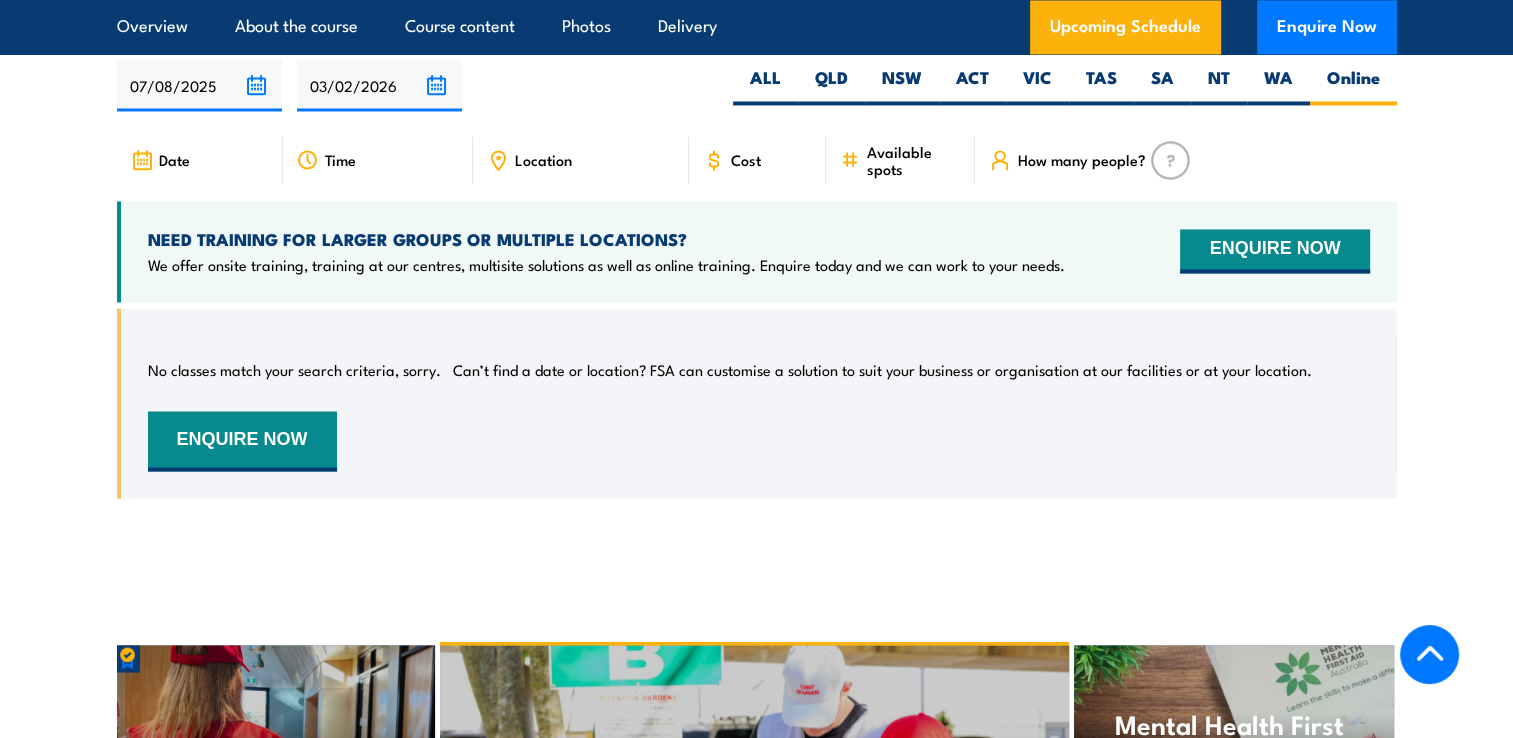 scroll, scrollTop: 3356, scrollLeft: 0, axis: vertical 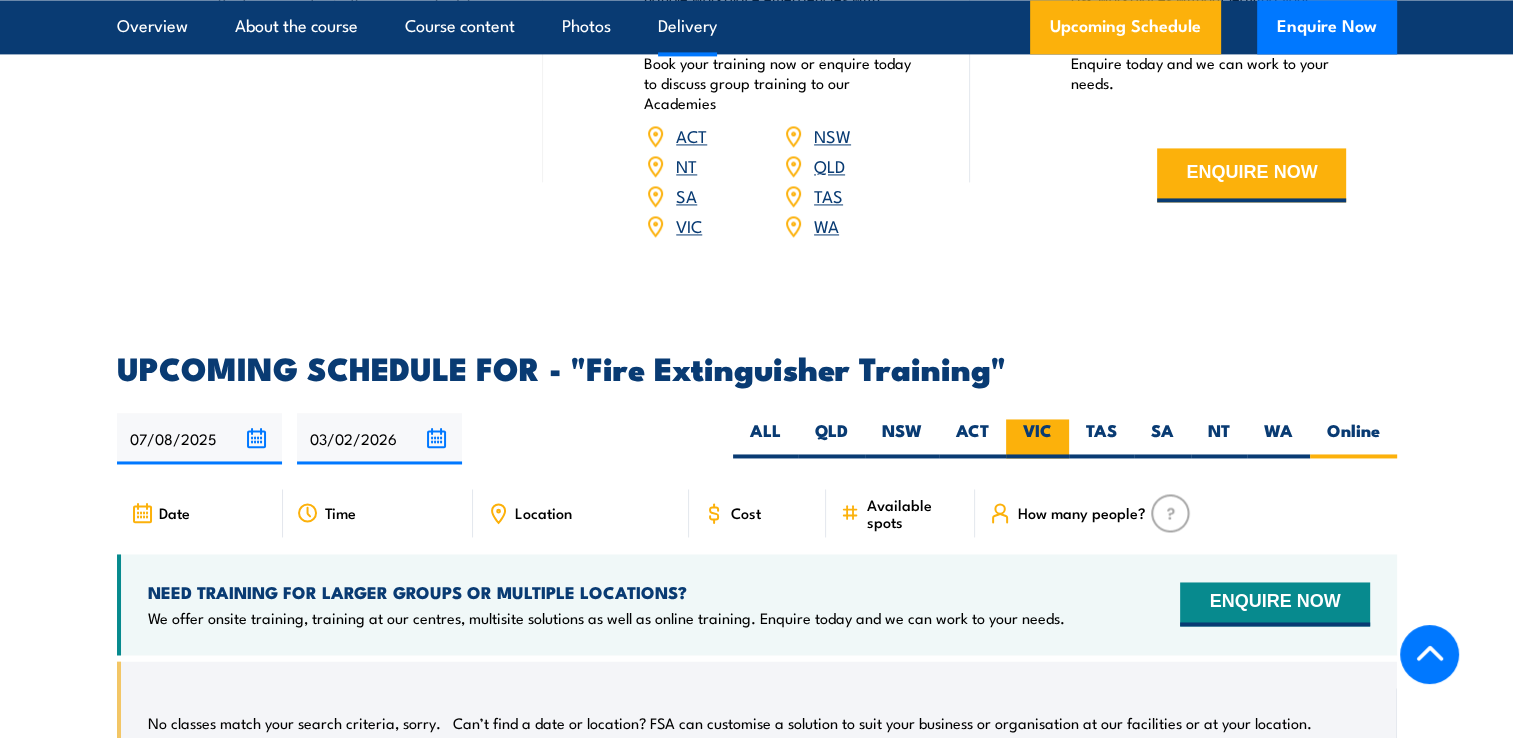 click on "VIC" at bounding box center [1037, 438] 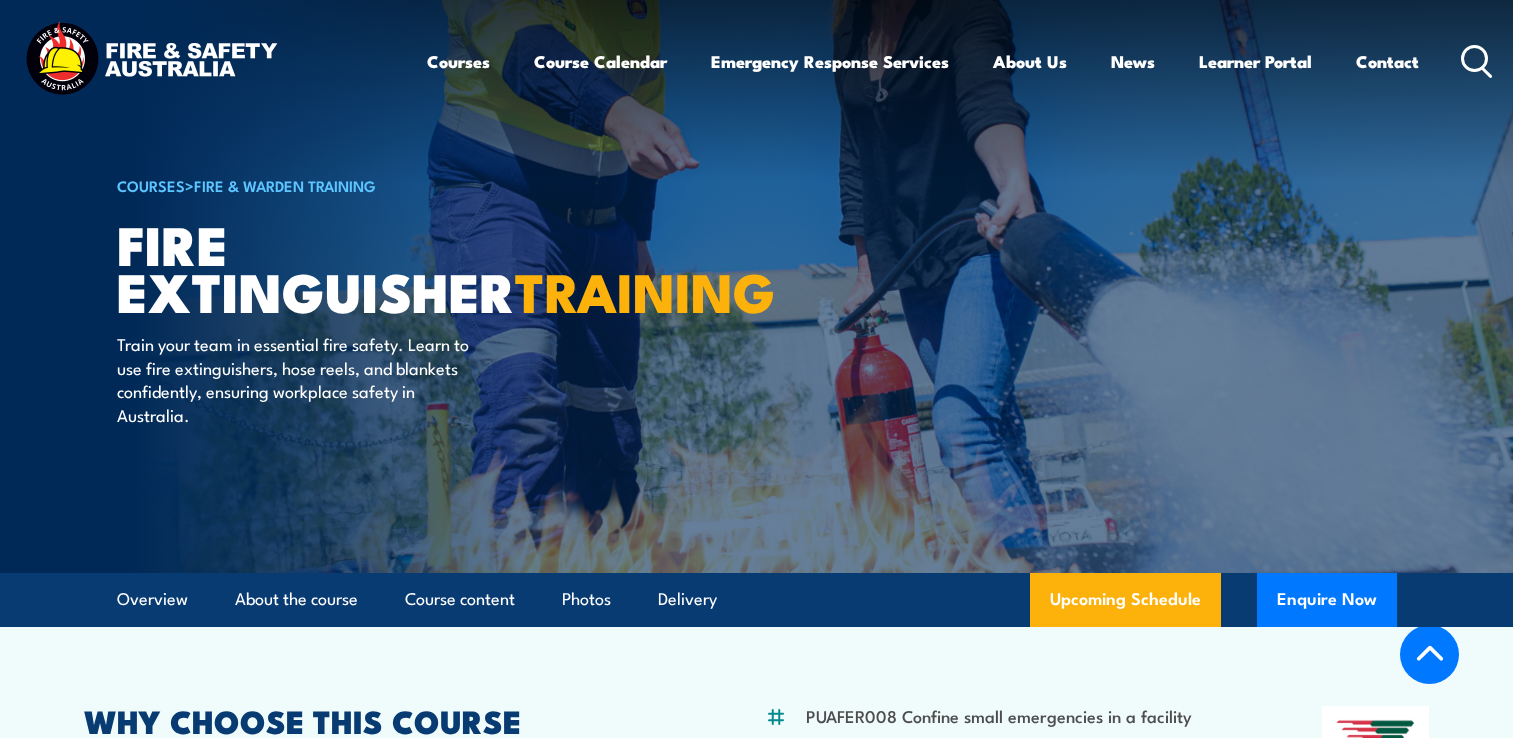 scroll, scrollTop: 3356, scrollLeft: 0, axis: vertical 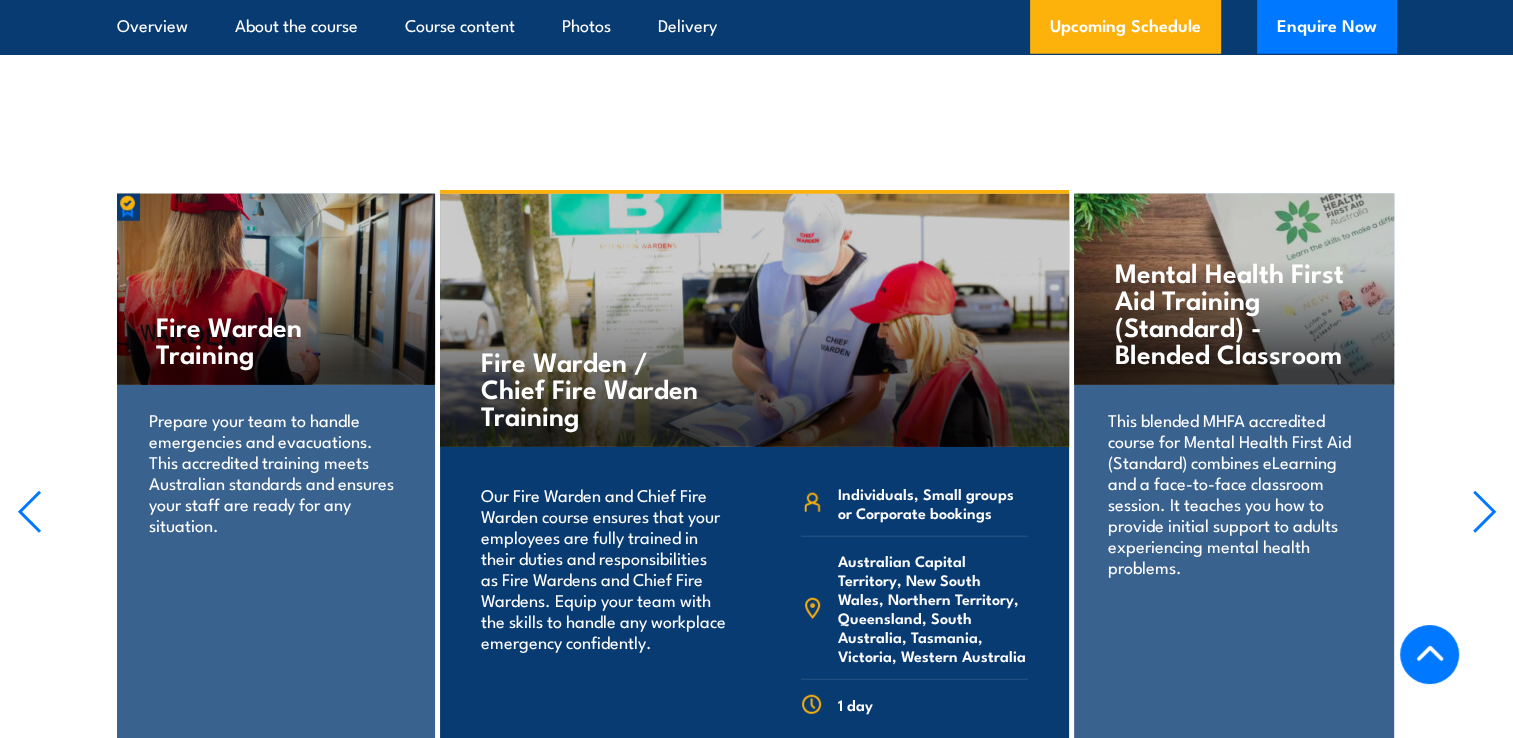 click on "Mental Health First Aid Training (Standard) - Blended Classroom" at bounding box center (1233, 312) 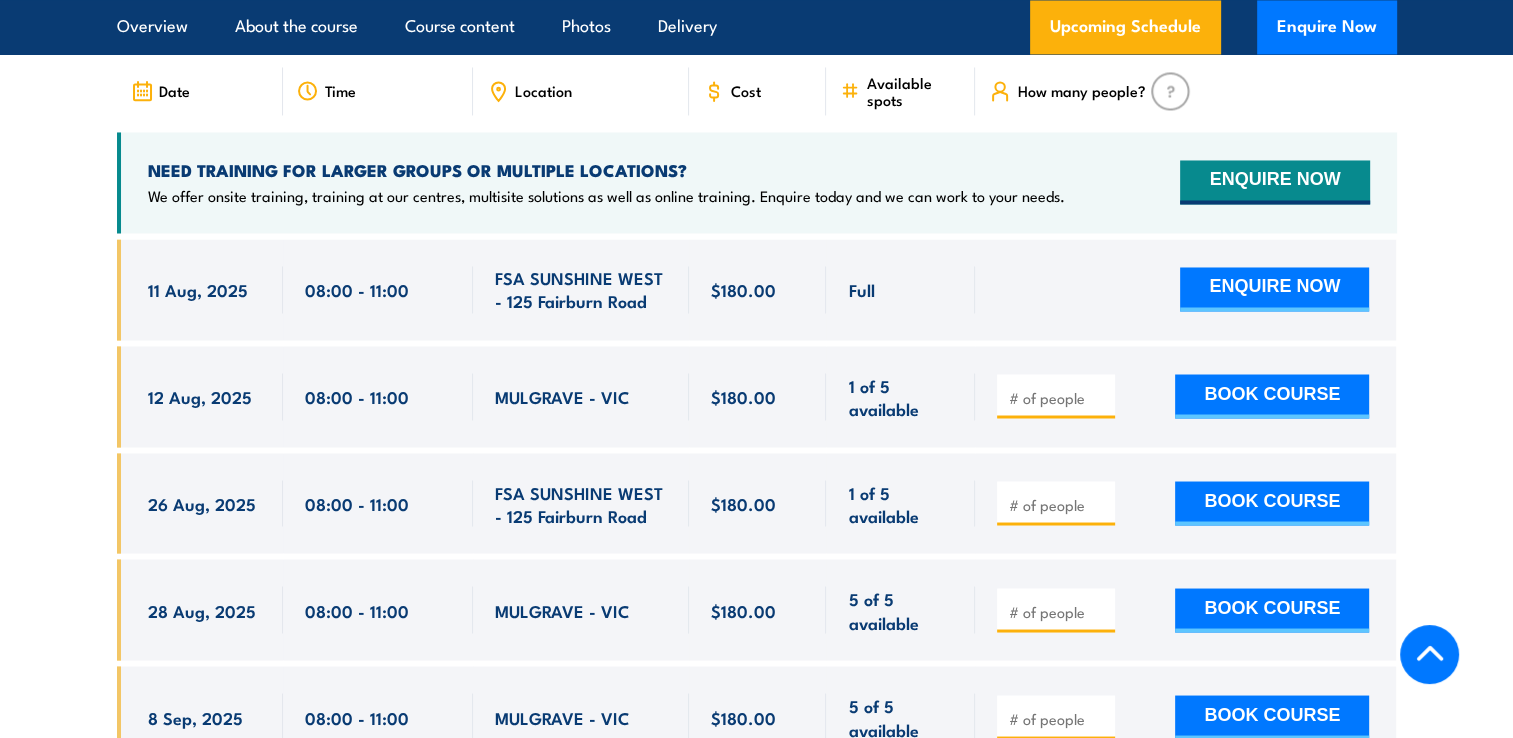 scroll, scrollTop: 3401, scrollLeft: 0, axis: vertical 